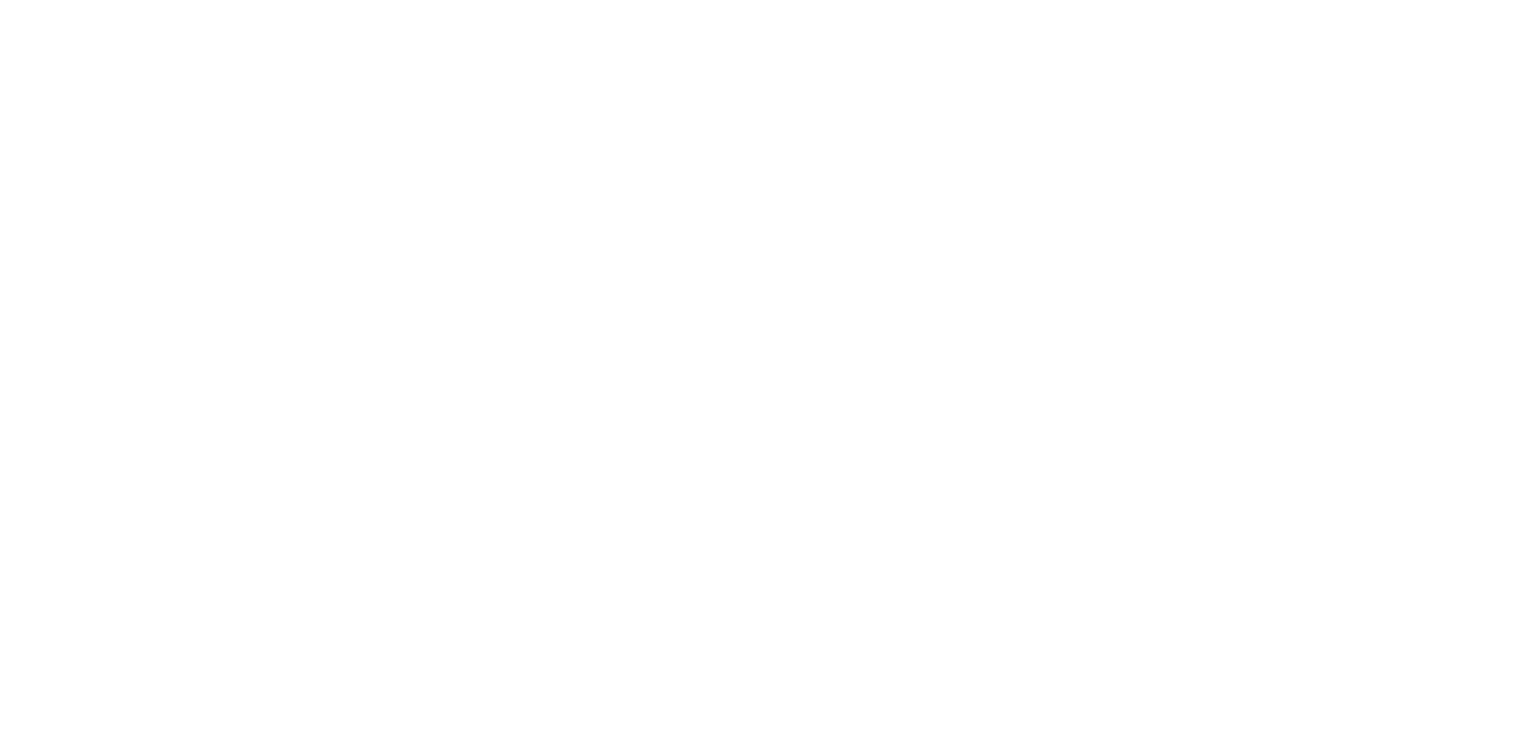 scroll, scrollTop: 0, scrollLeft: 0, axis: both 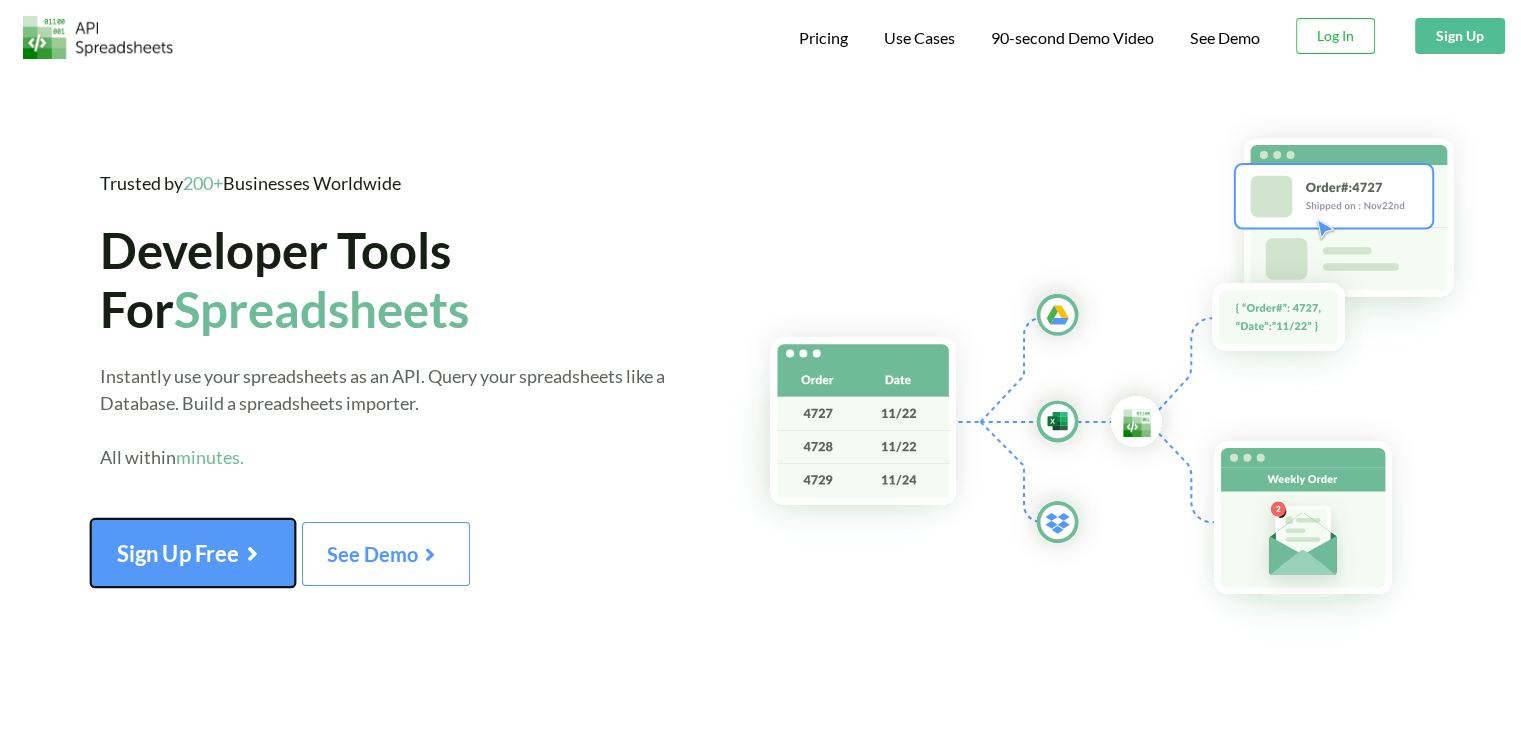 click on "Sign Up Free" at bounding box center (193, 553) 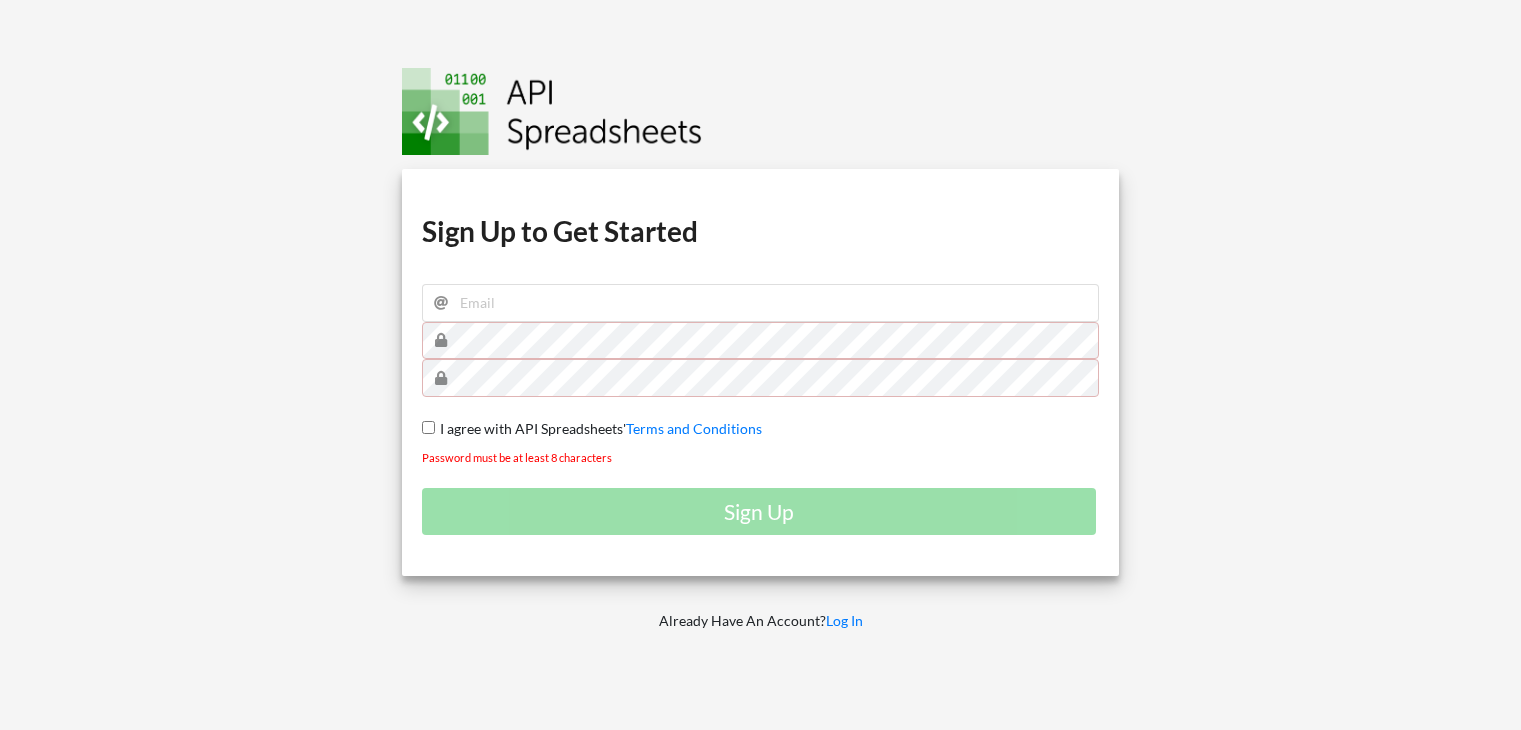 scroll, scrollTop: 0, scrollLeft: 0, axis: both 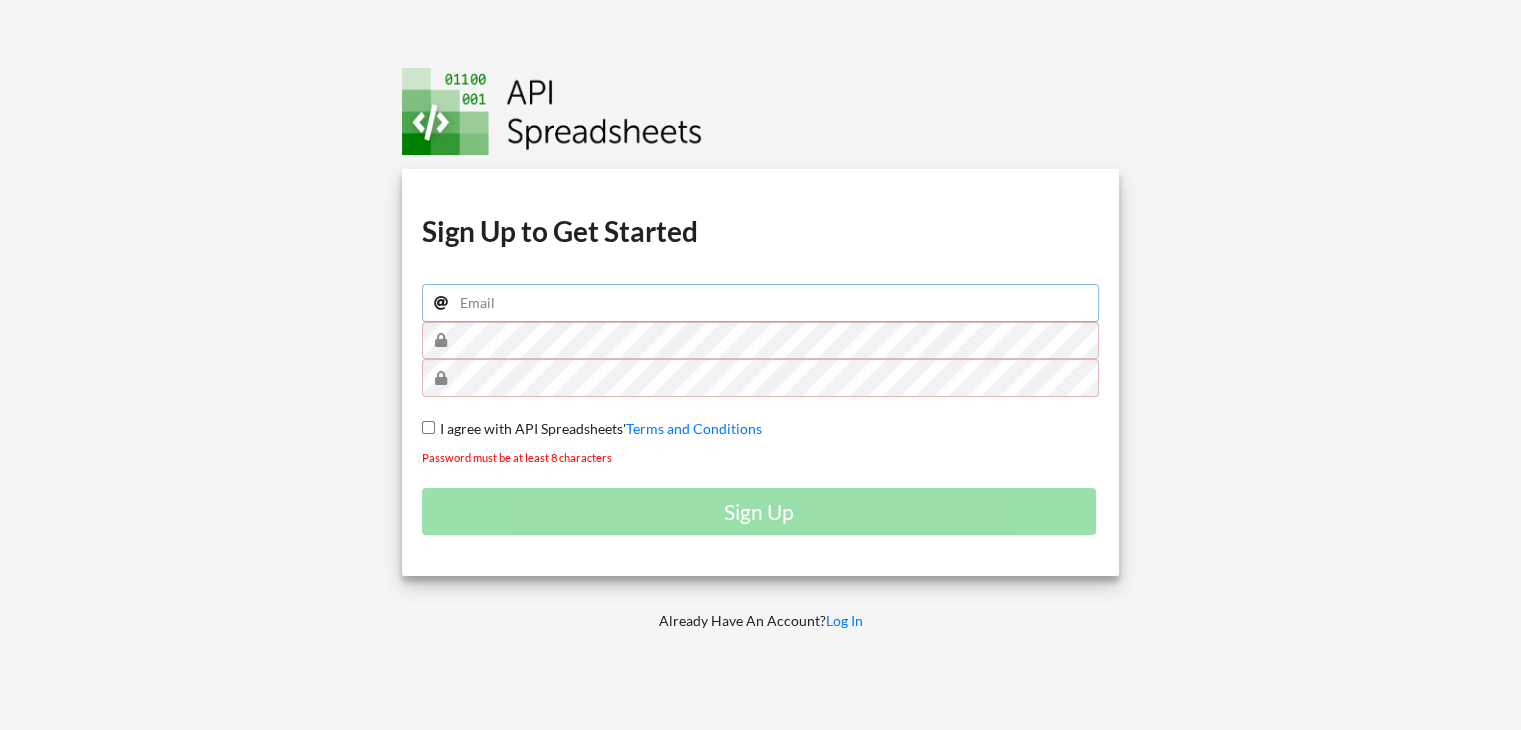 click at bounding box center (761, 303) 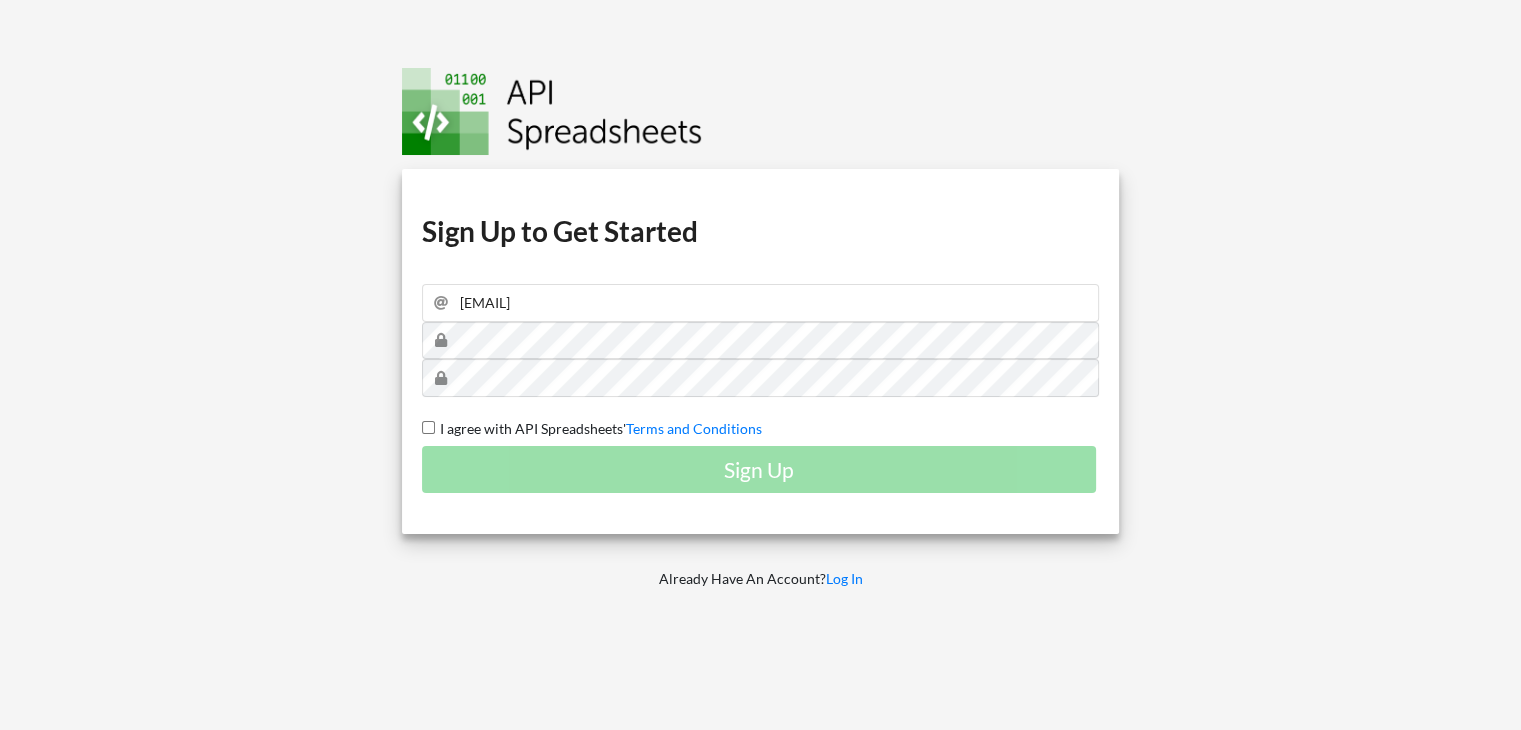 click on "I agree with API Spreadsheets'" at bounding box center [530, 428] 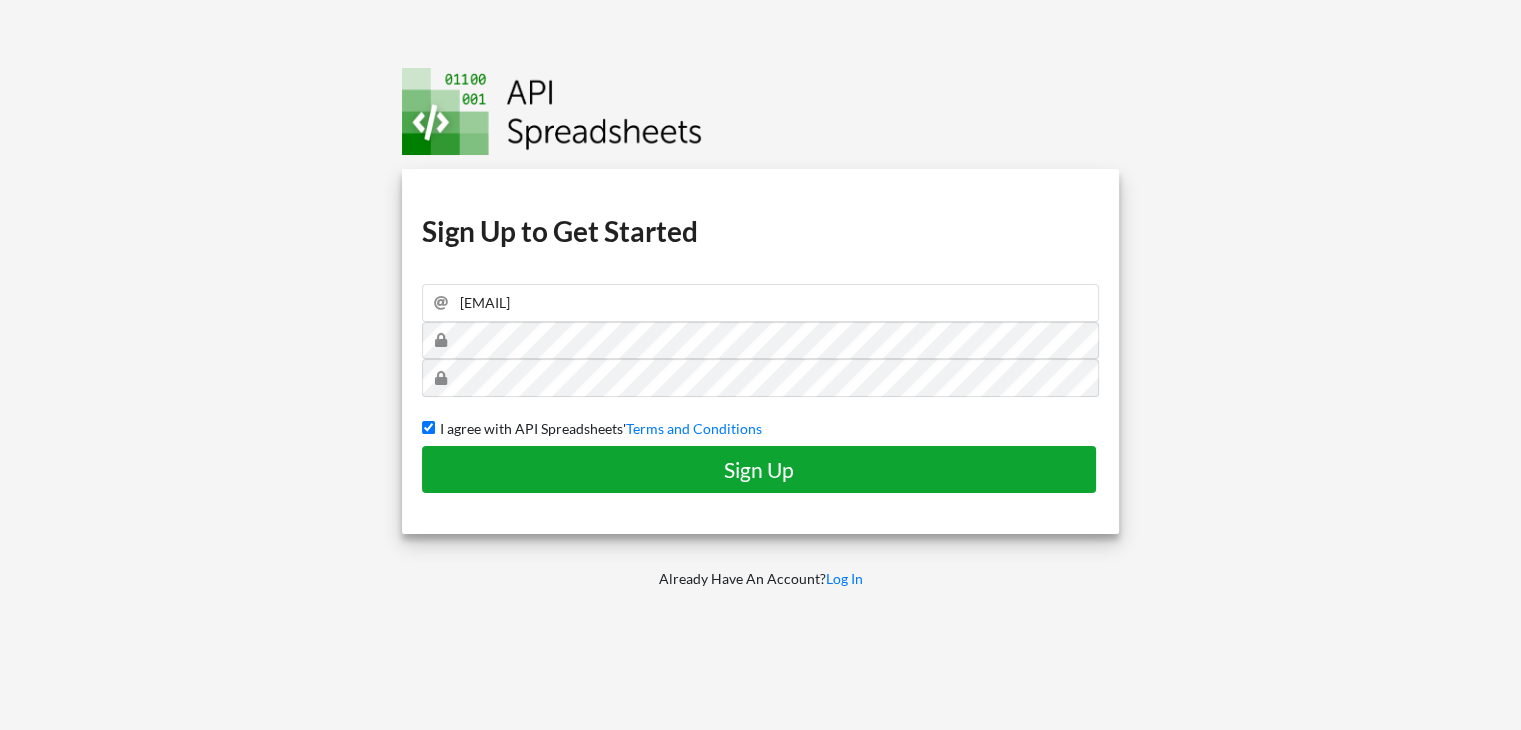click on "Sign Up" at bounding box center [759, 469] 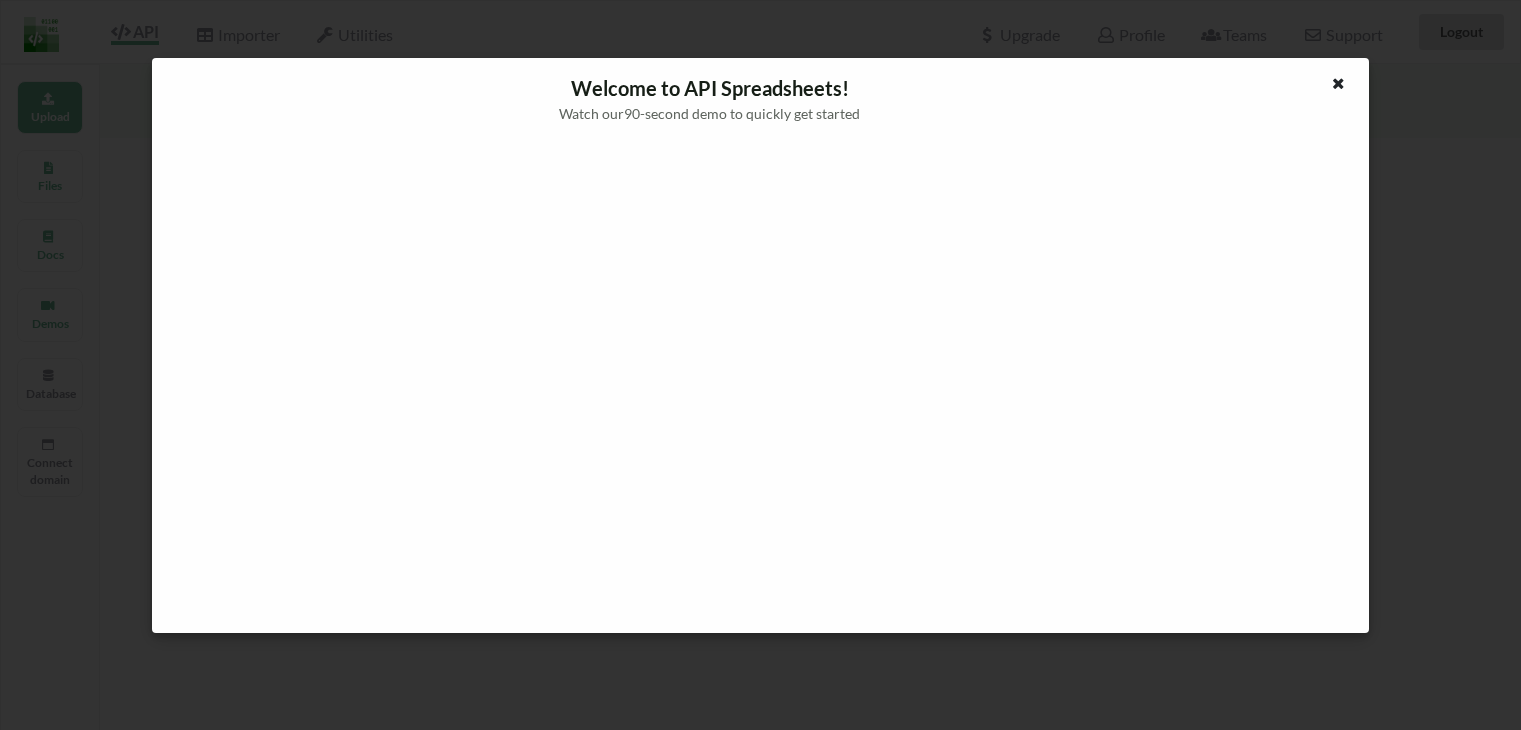 scroll, scrollTop: 0, scrollLeft: 0, axis: both 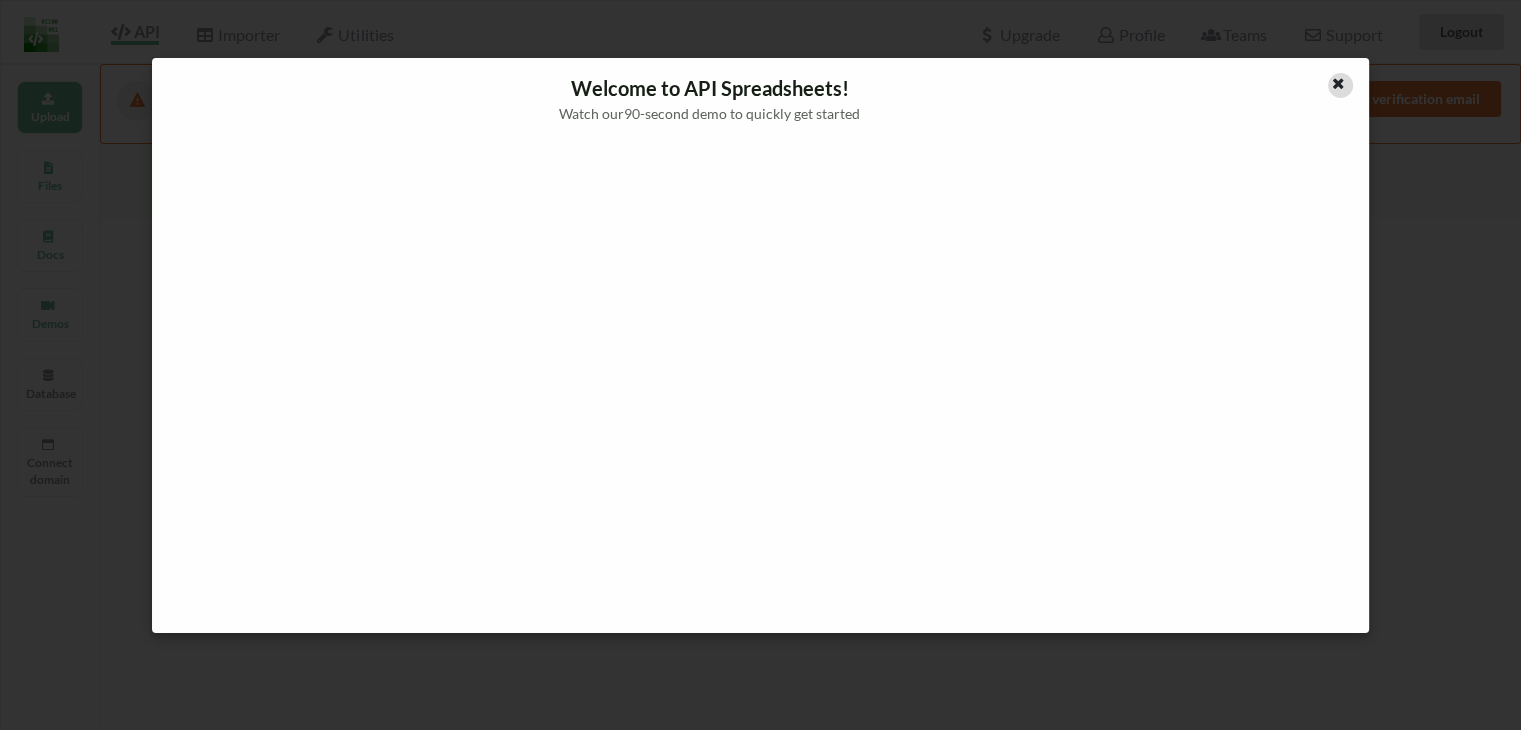 click at bounding box center (1338, 81) 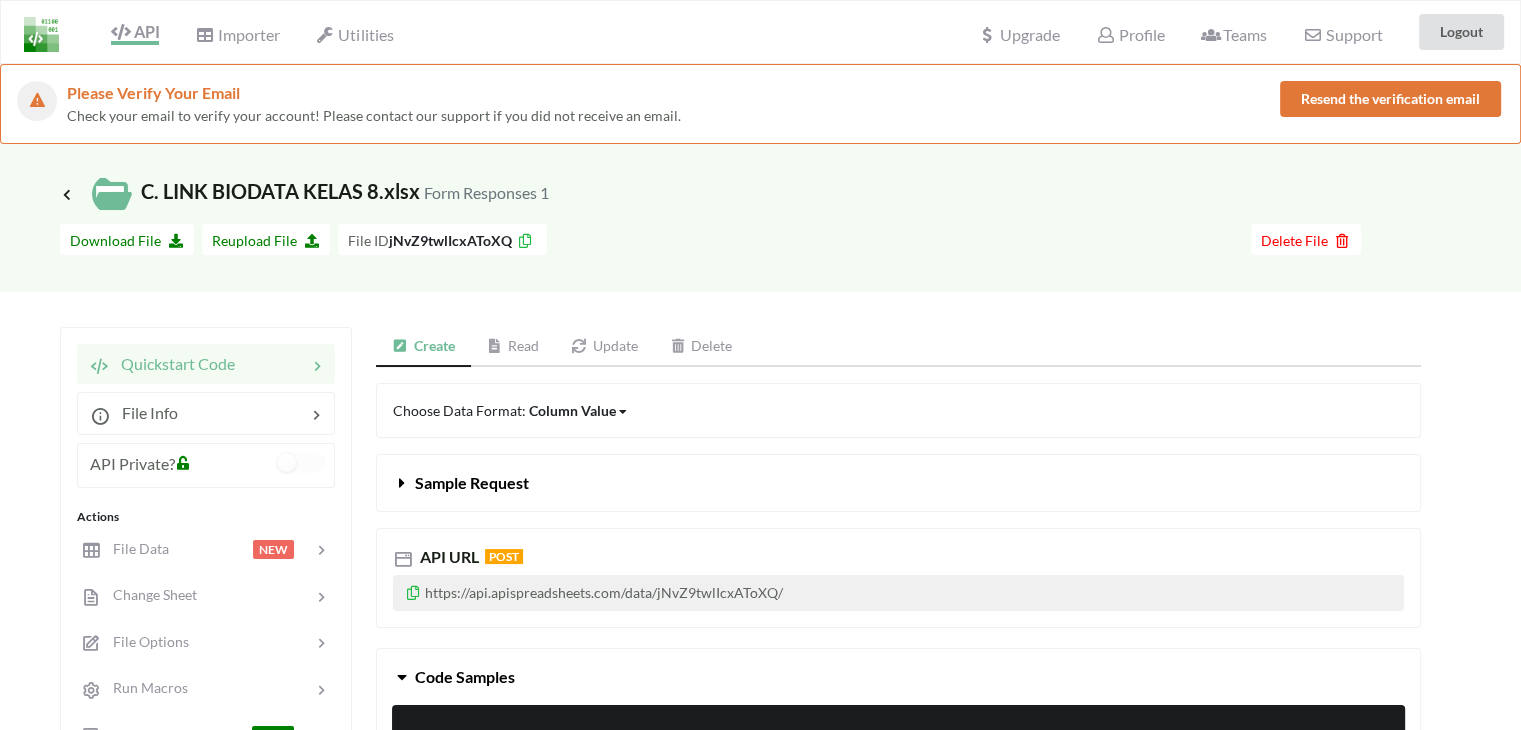 click at bounding box center (413, 590) 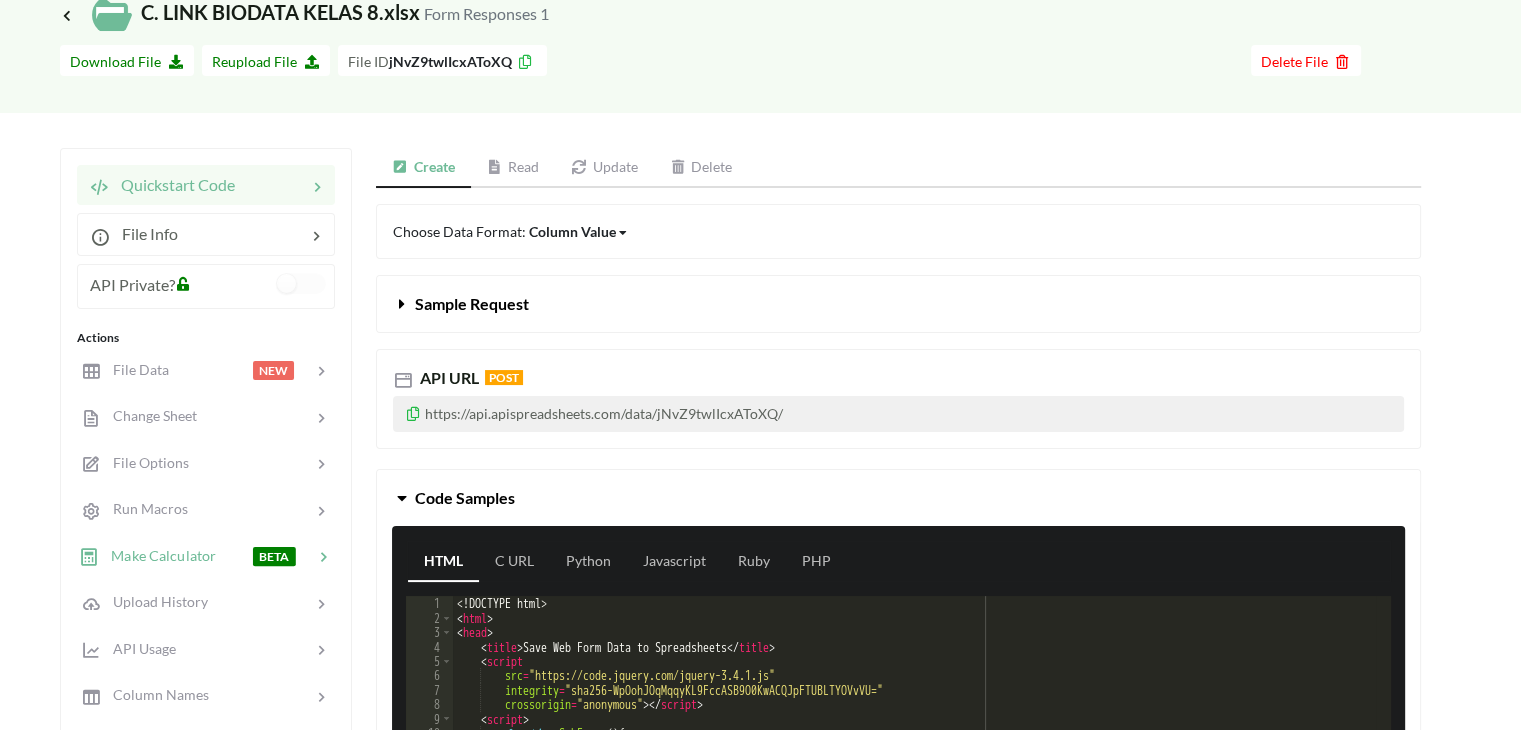 scroll, scrollTop: 200, scrollLeft: 0, axis: vertical 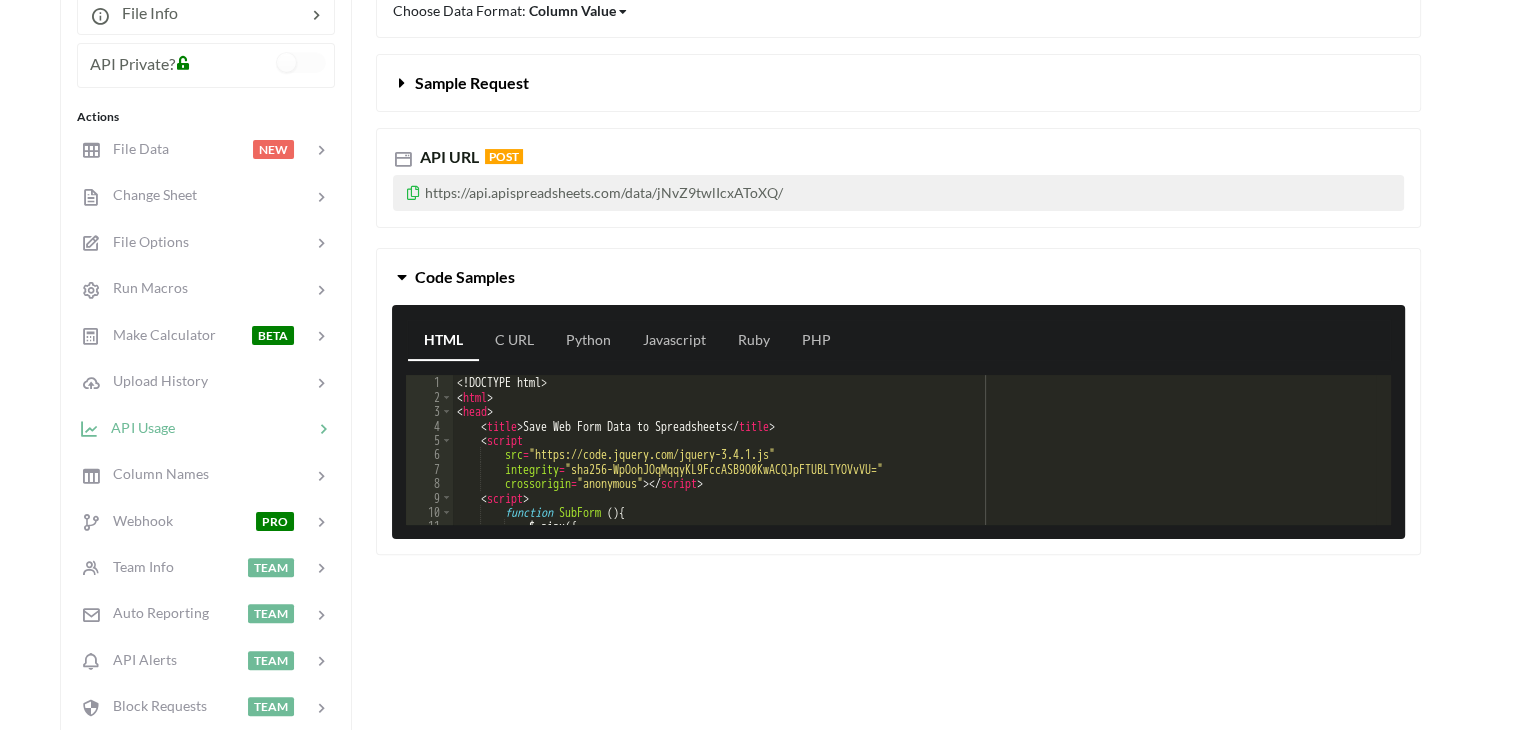 click at bounding box center [211, 149] 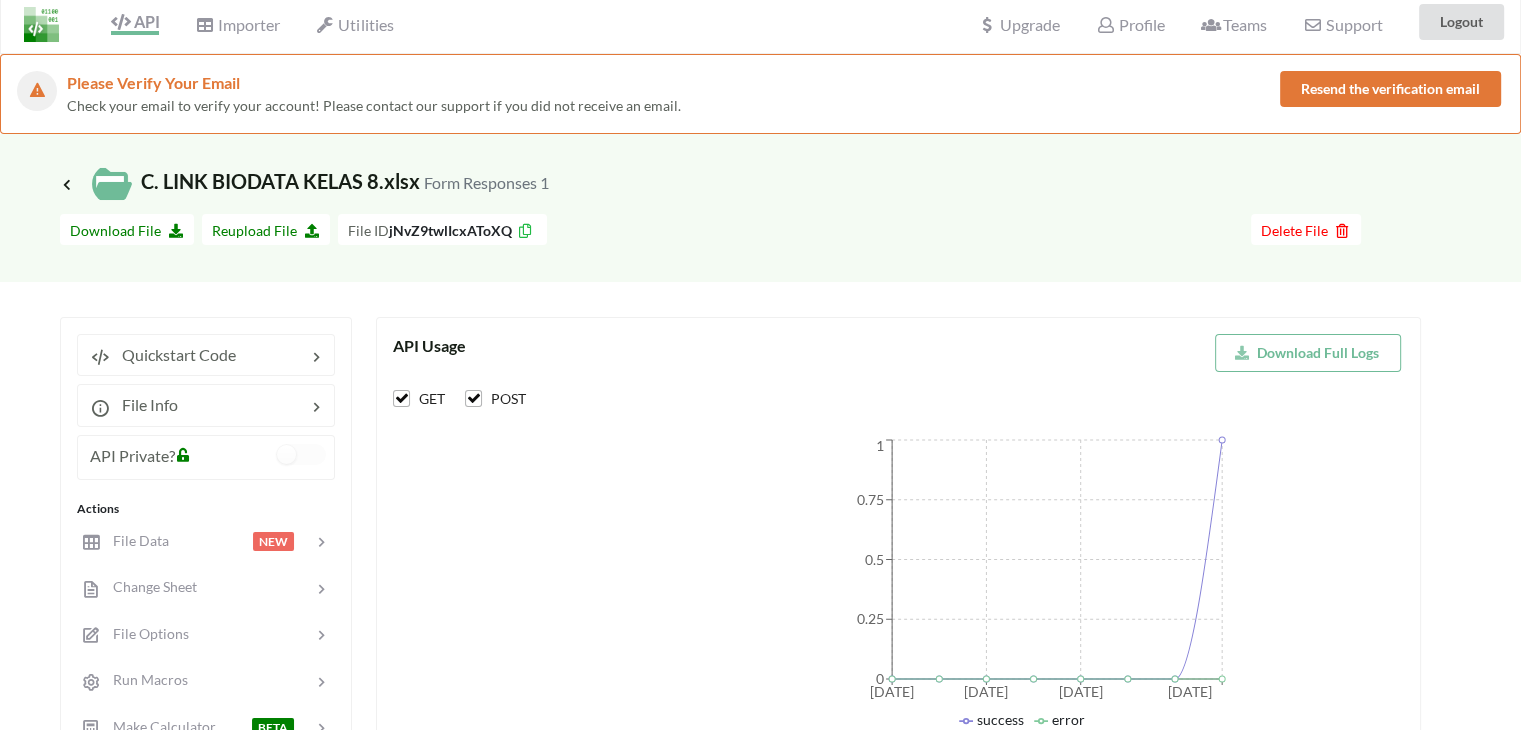 scroll, scrollTop: 1, scrollLeft: 0, axis: vertical 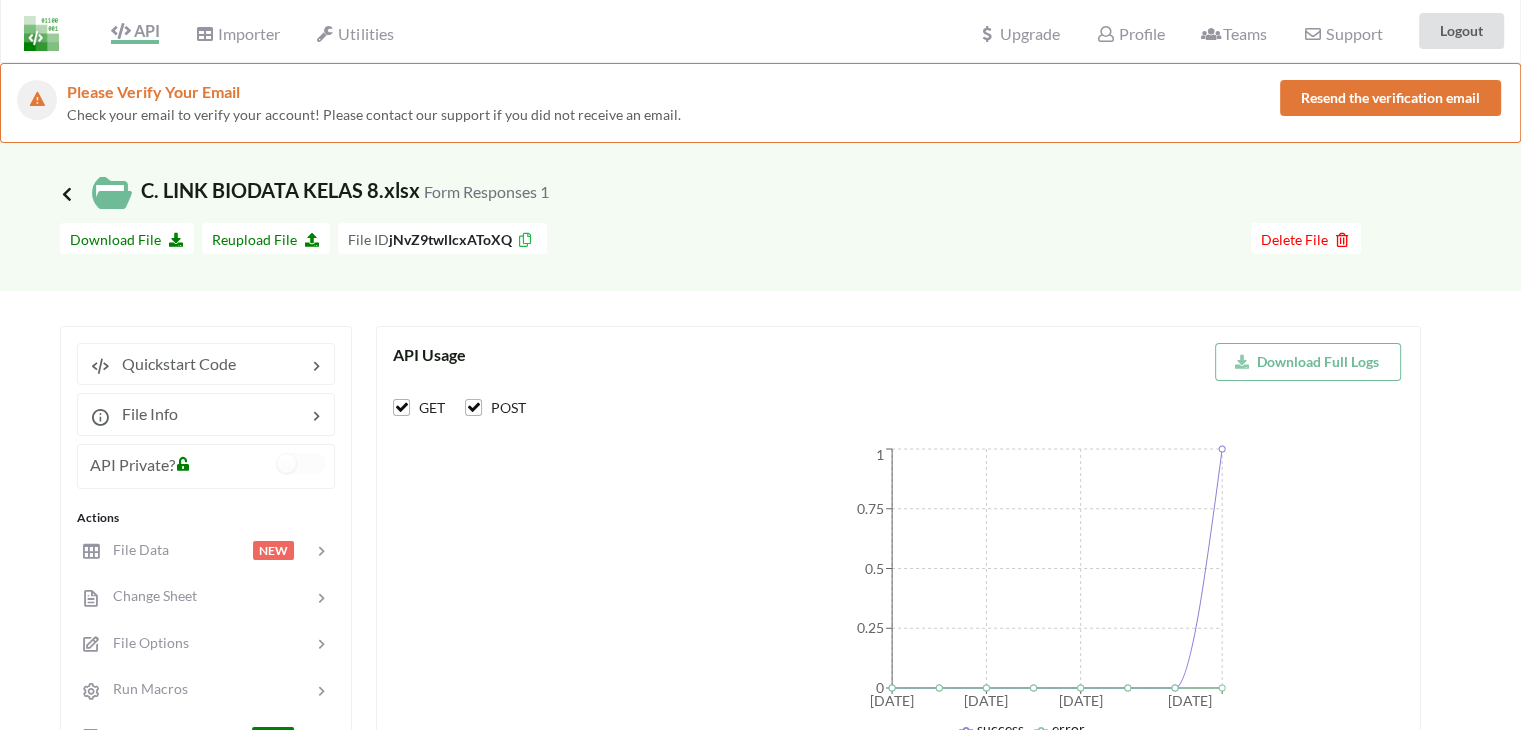 click at bounding box center [67, 193] 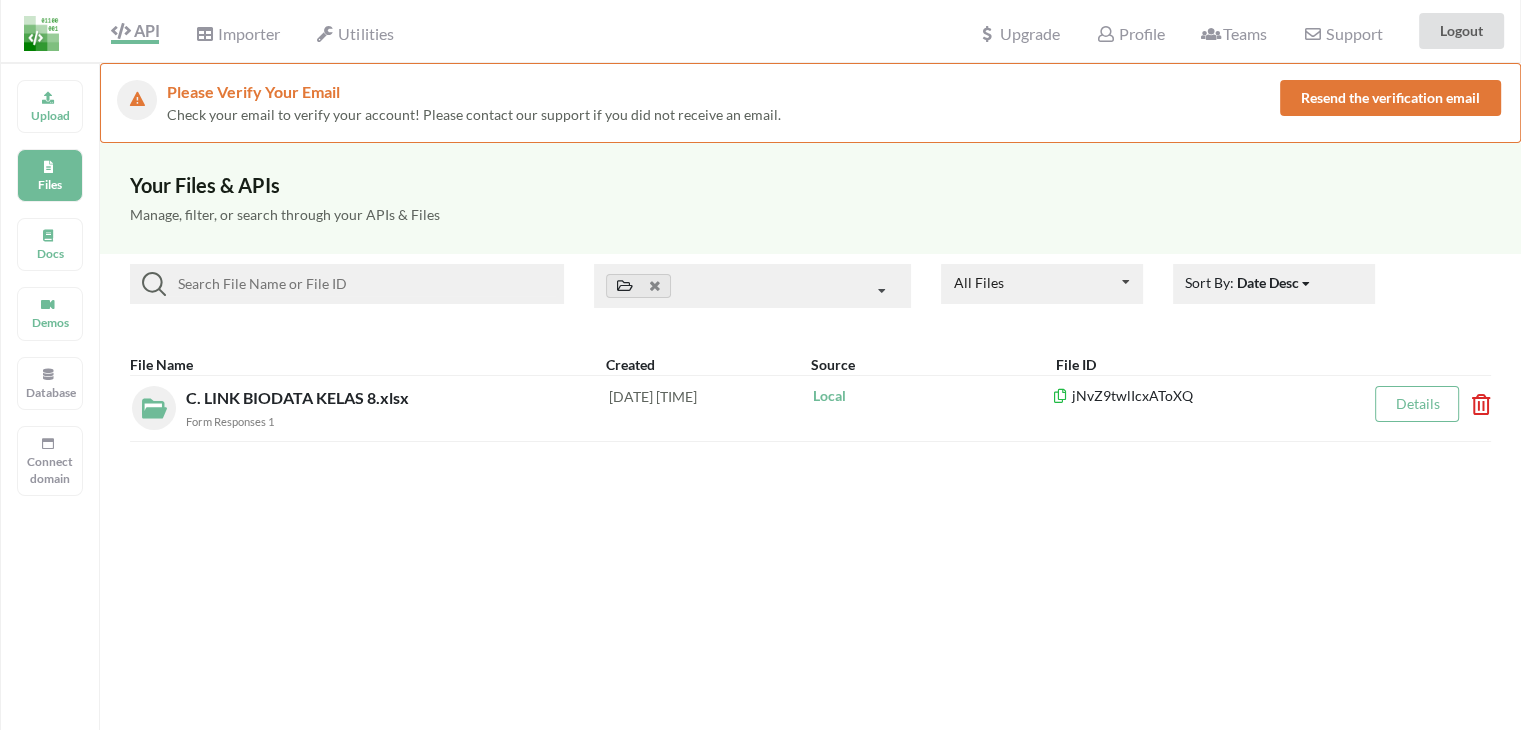 click on "Resend the verification email" at bounding box center (1390, 98) 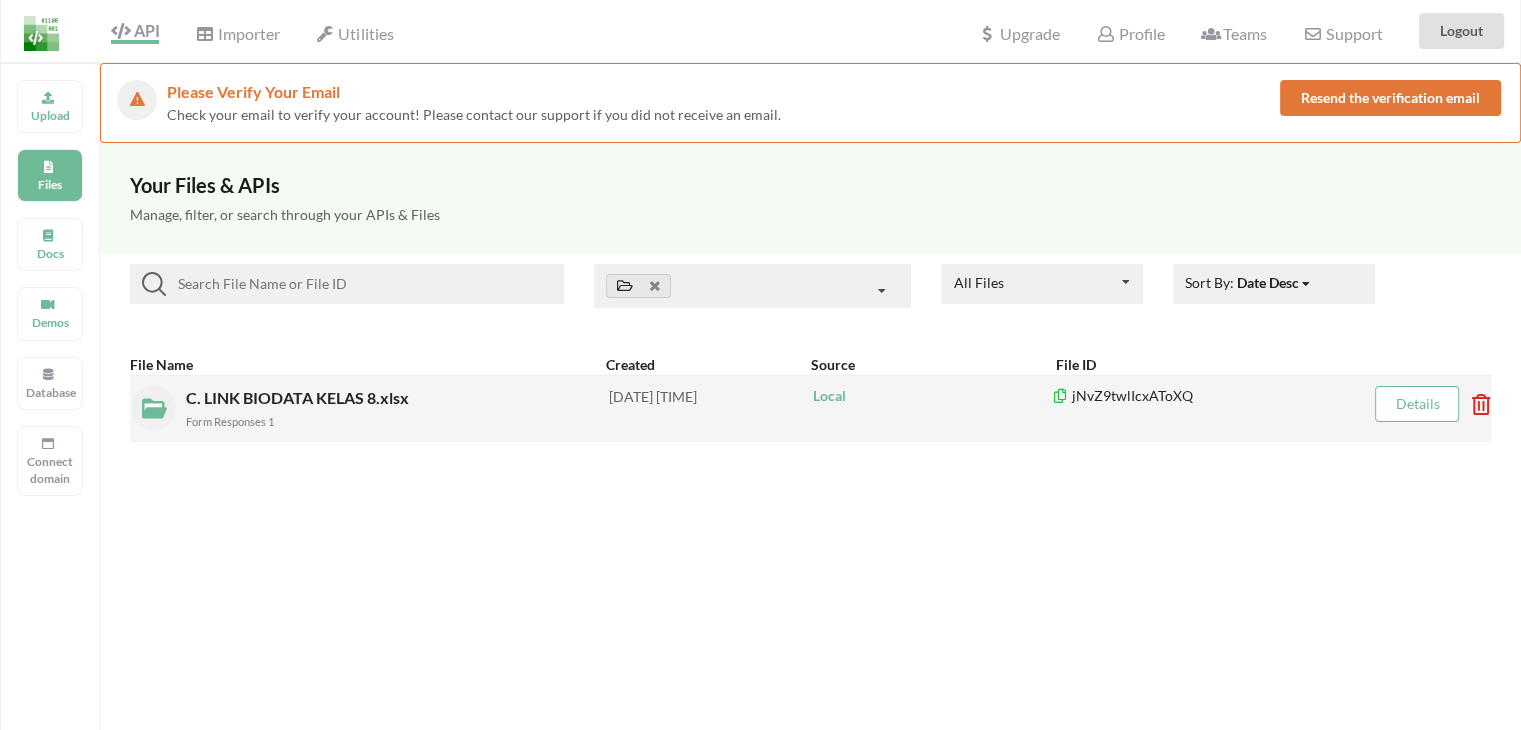 click on "Details" at bounding box center [1417, 403] 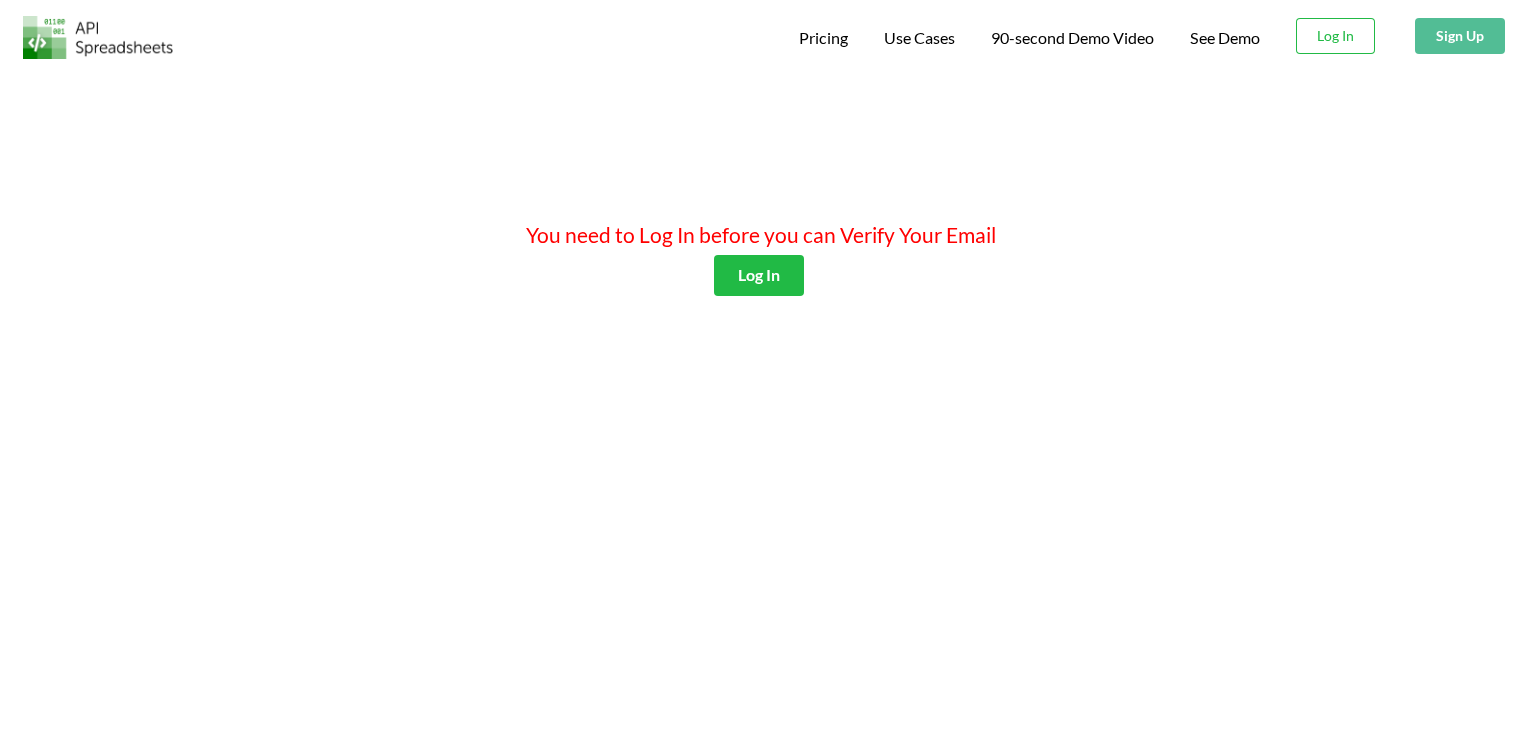 scroll, scrollTop: 0, scrollLeft: 0, axis: both 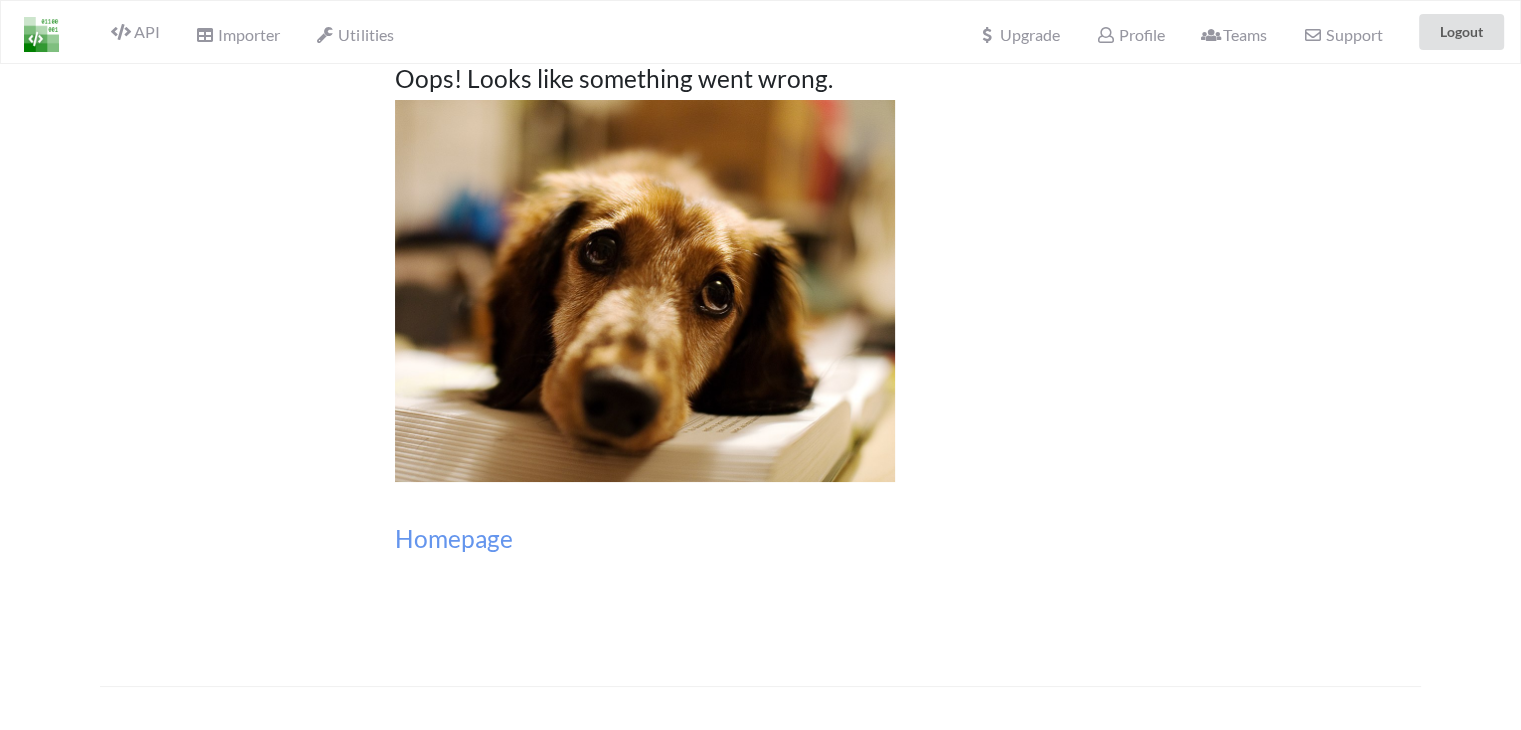 click on "Oops! Looks like something went wrong. Homepage" at bounding box center (760, 375) 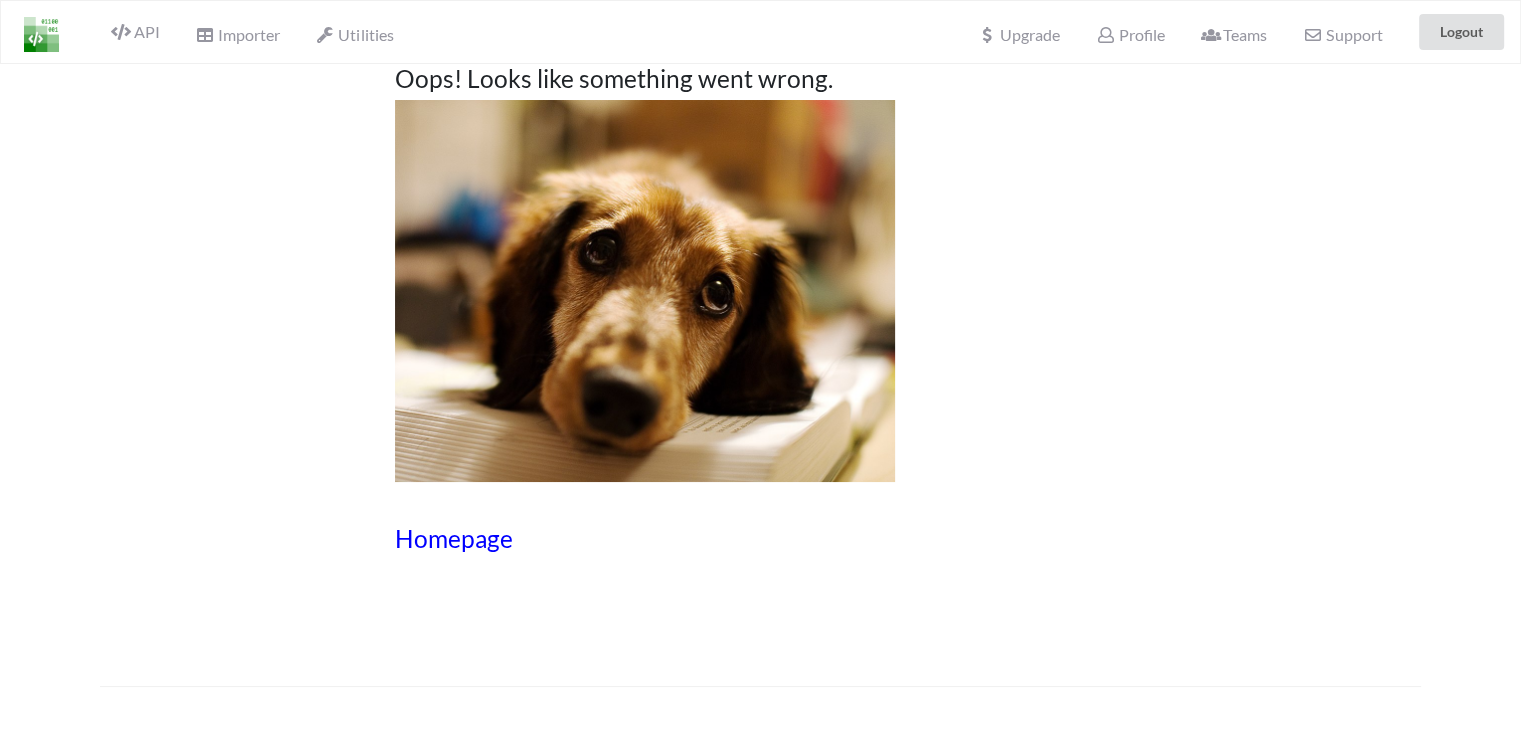 click on "Homepage" at bounding box center (760, 538) 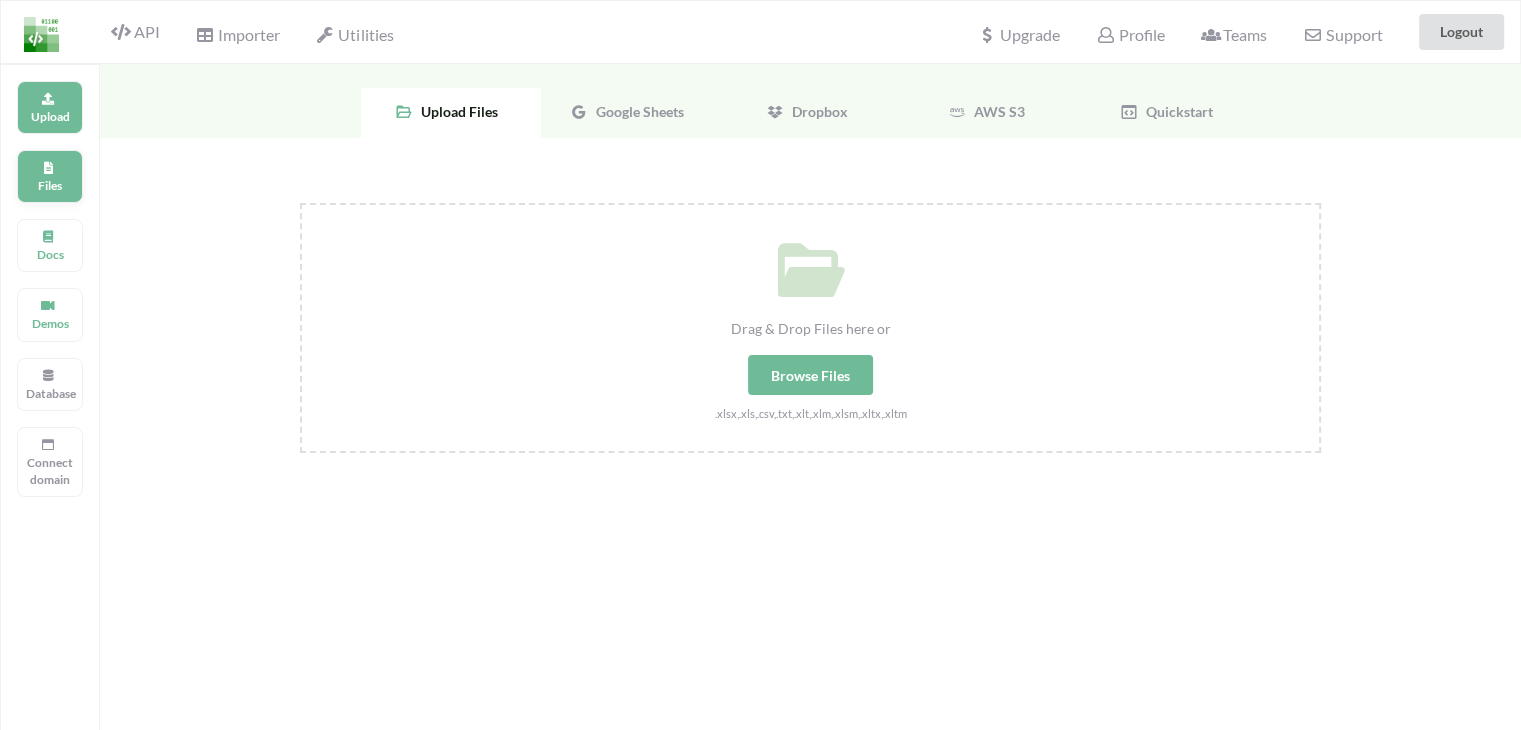 click on "Files" at bounding box center [50, 107] 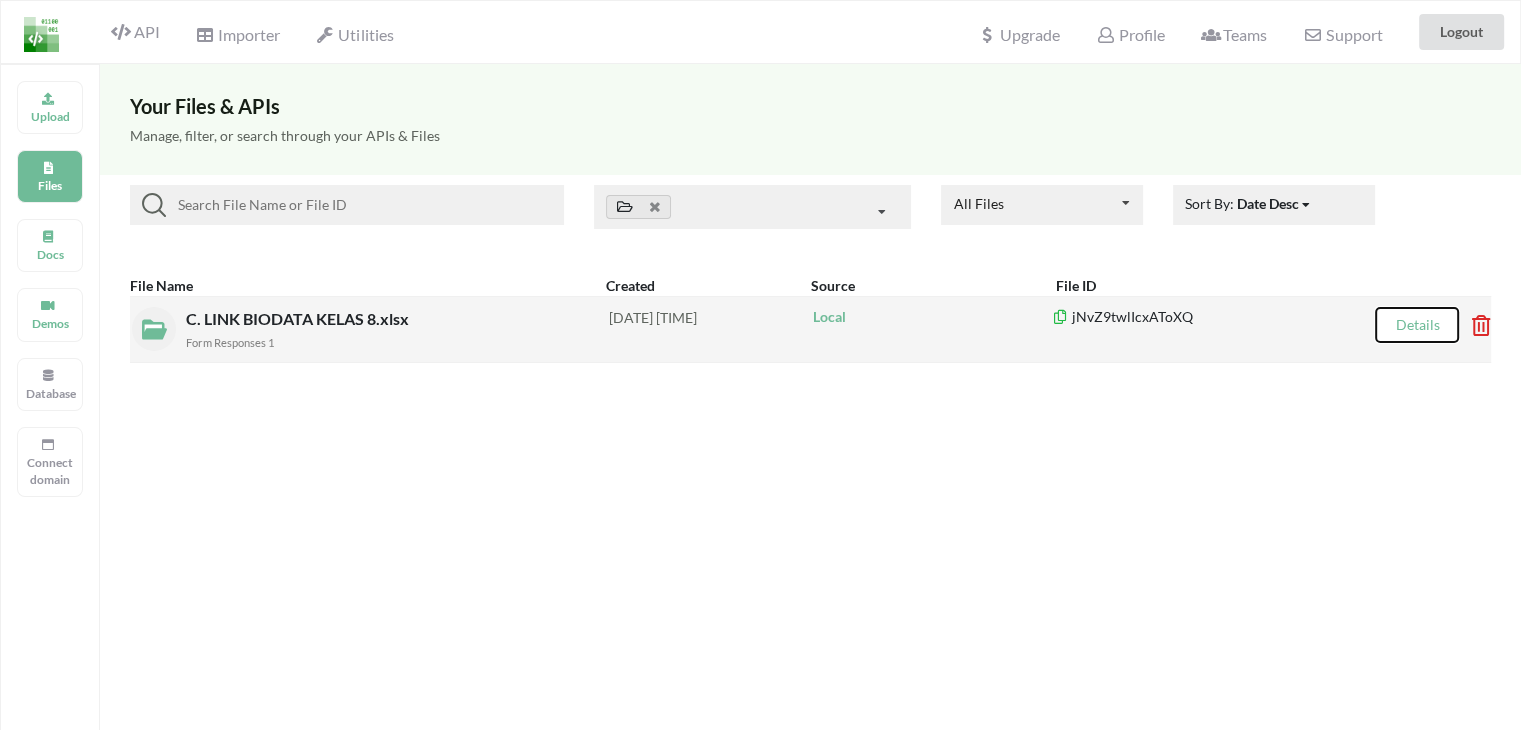 click on "Details" at bounding box center (1417, 325) 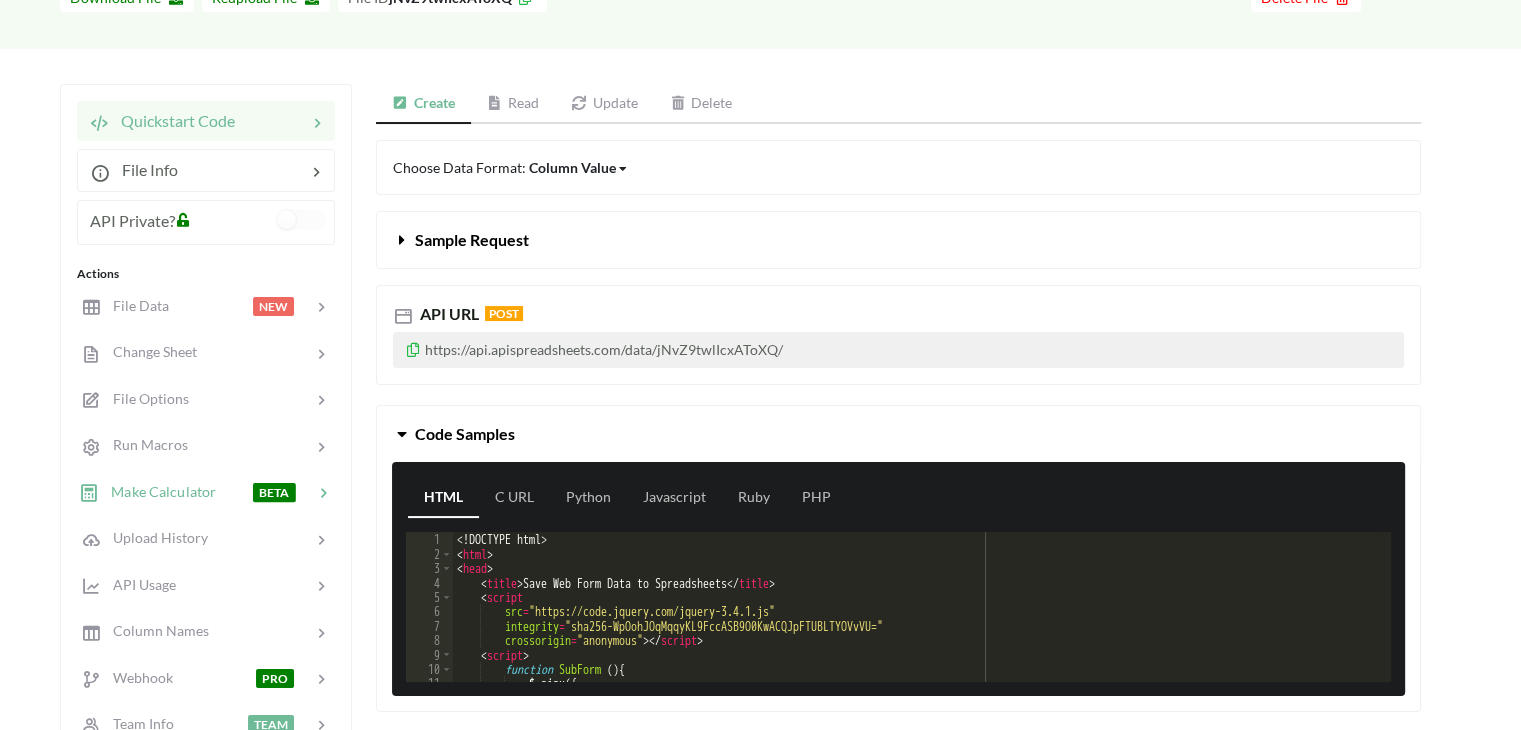 scroll, scrollTop: 200, scrollLeft: 0, axis: vertical 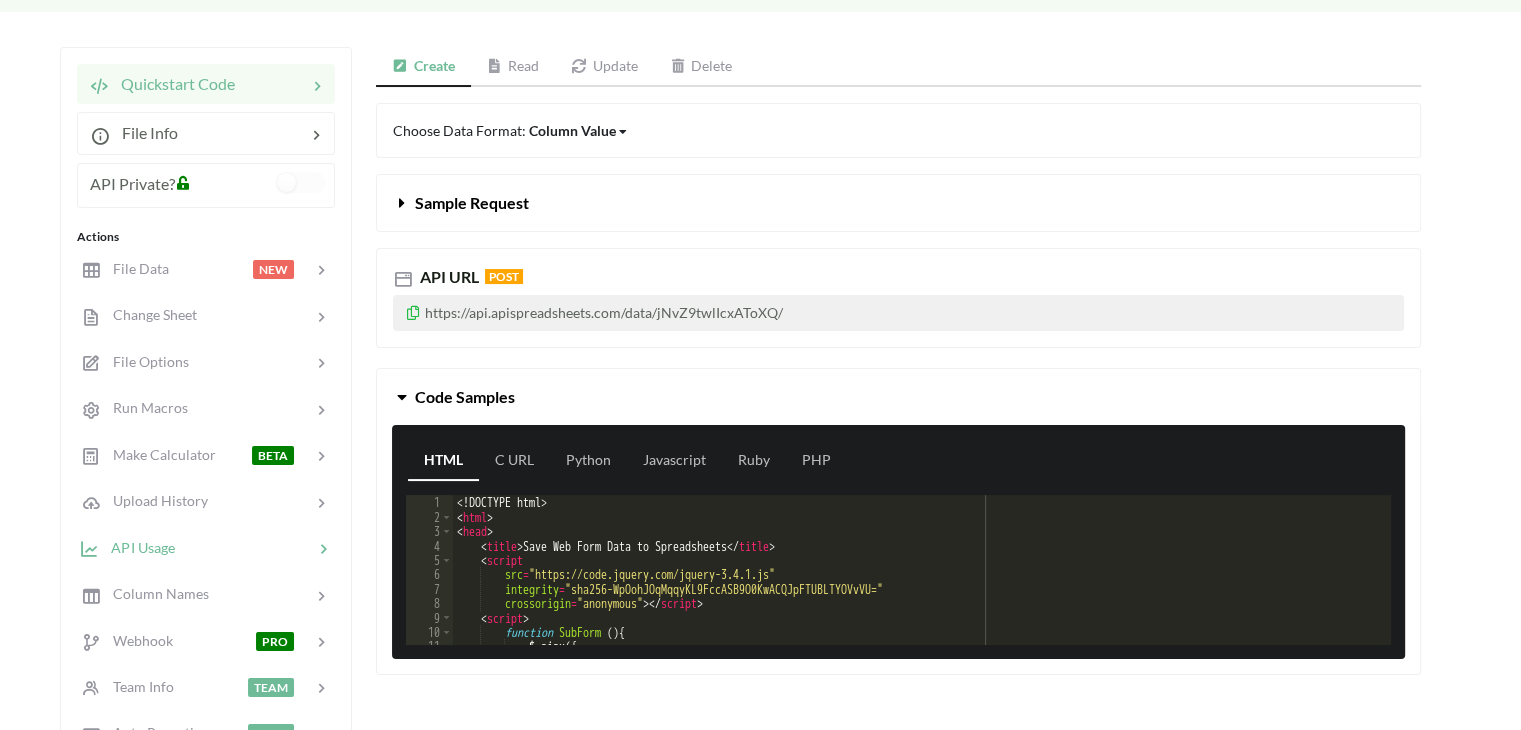 click on "API Usage" at bounding box center [205, 547] 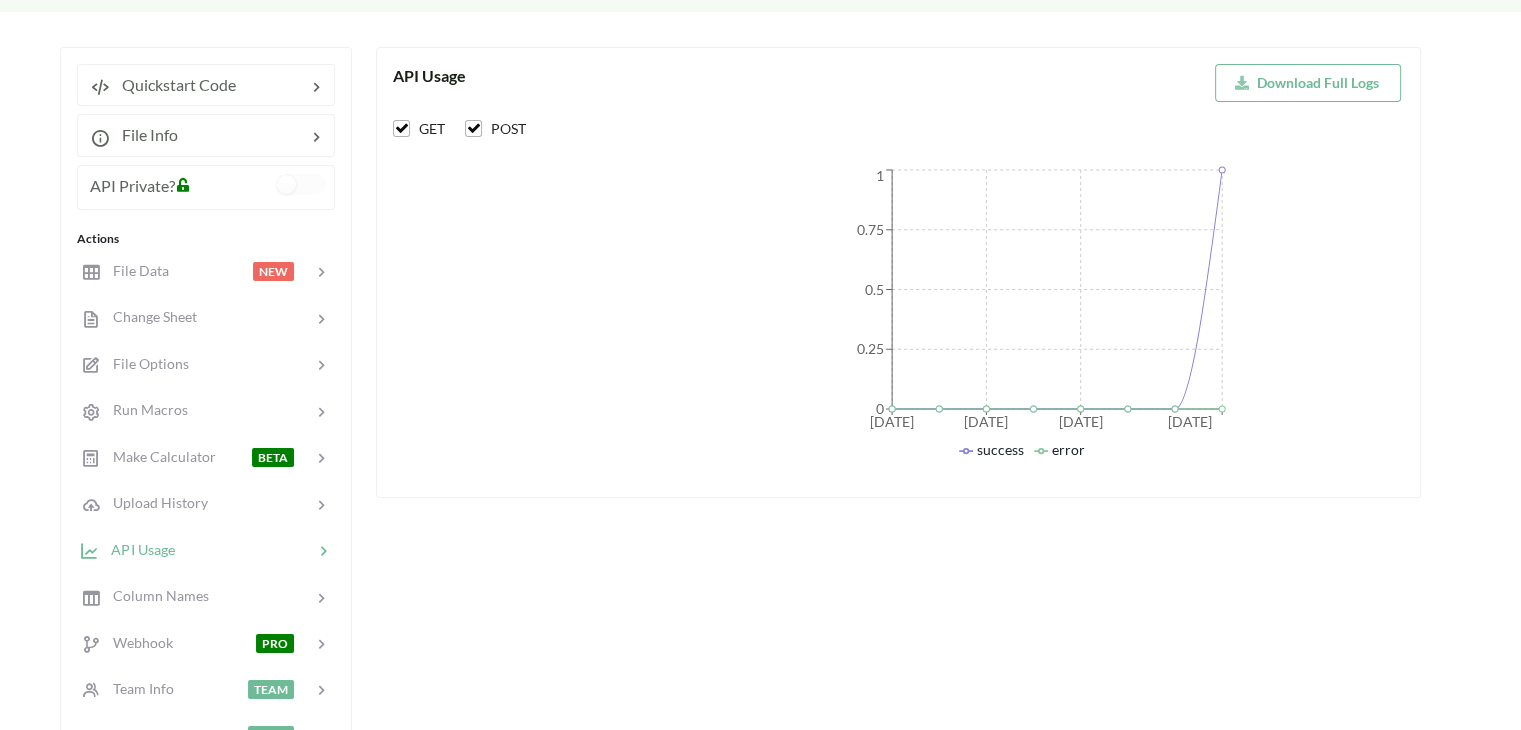 click on "API Usage" at bounding box center [137, 548] 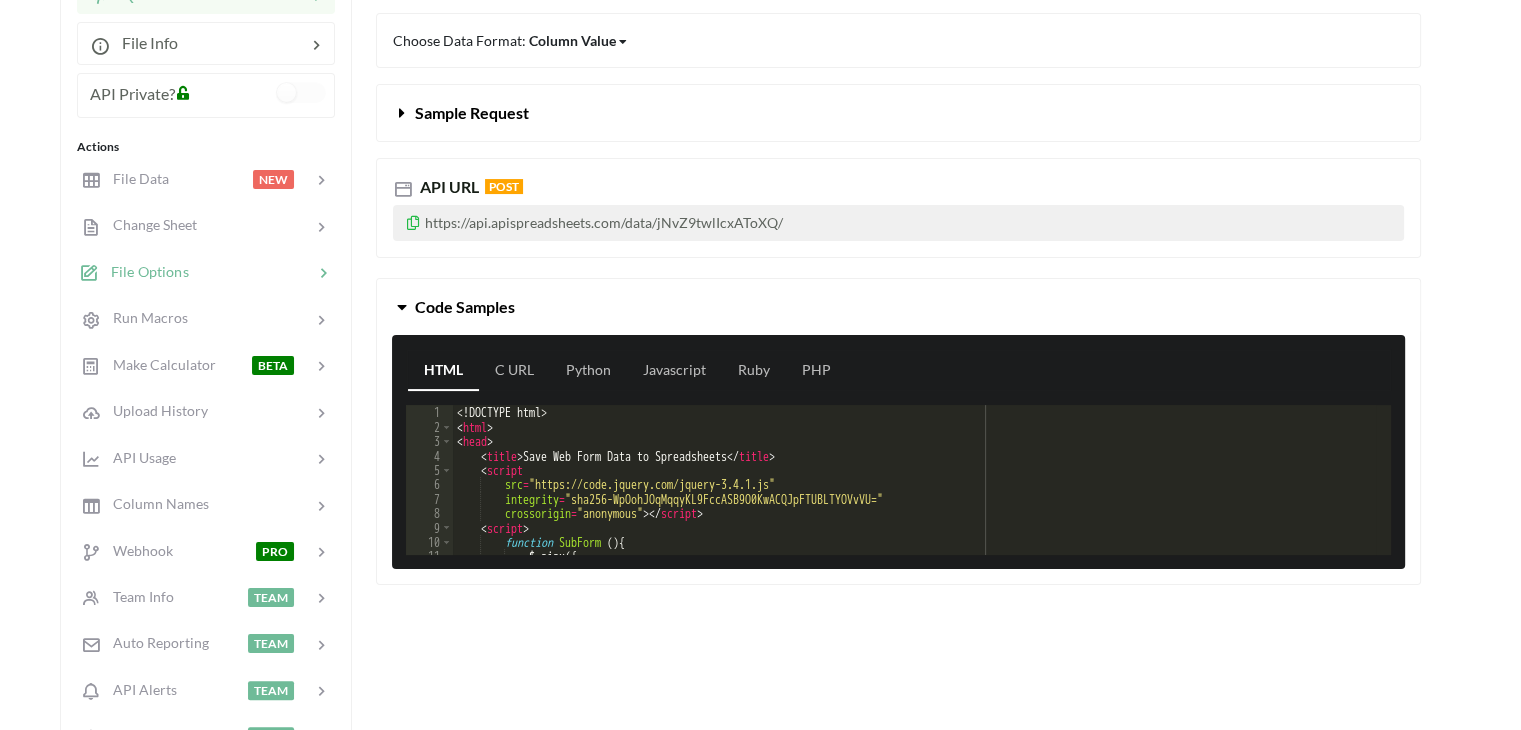 scroll, scrollTop: 300, scrollLeft: 0, axis: vertical 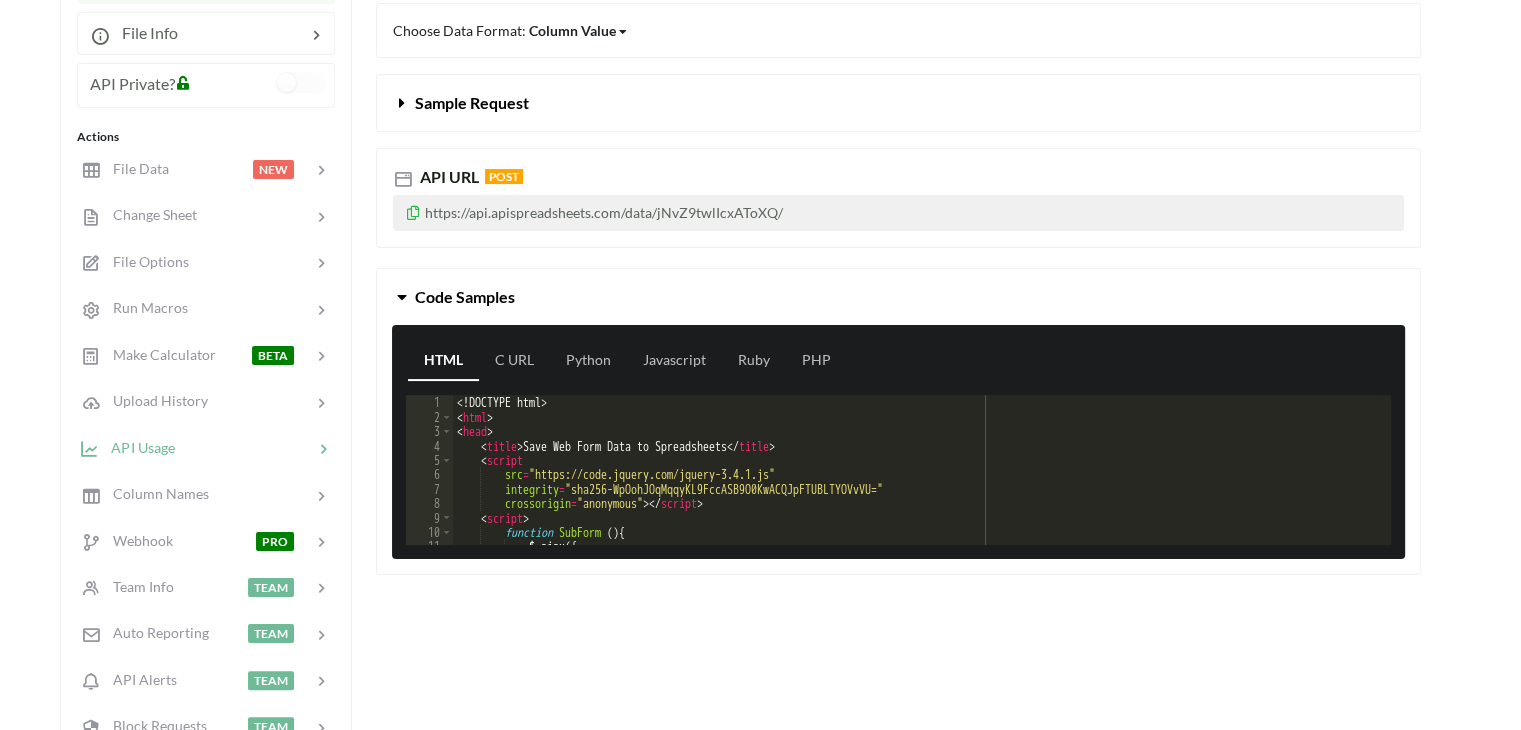 click at bounding box center (211, 169) 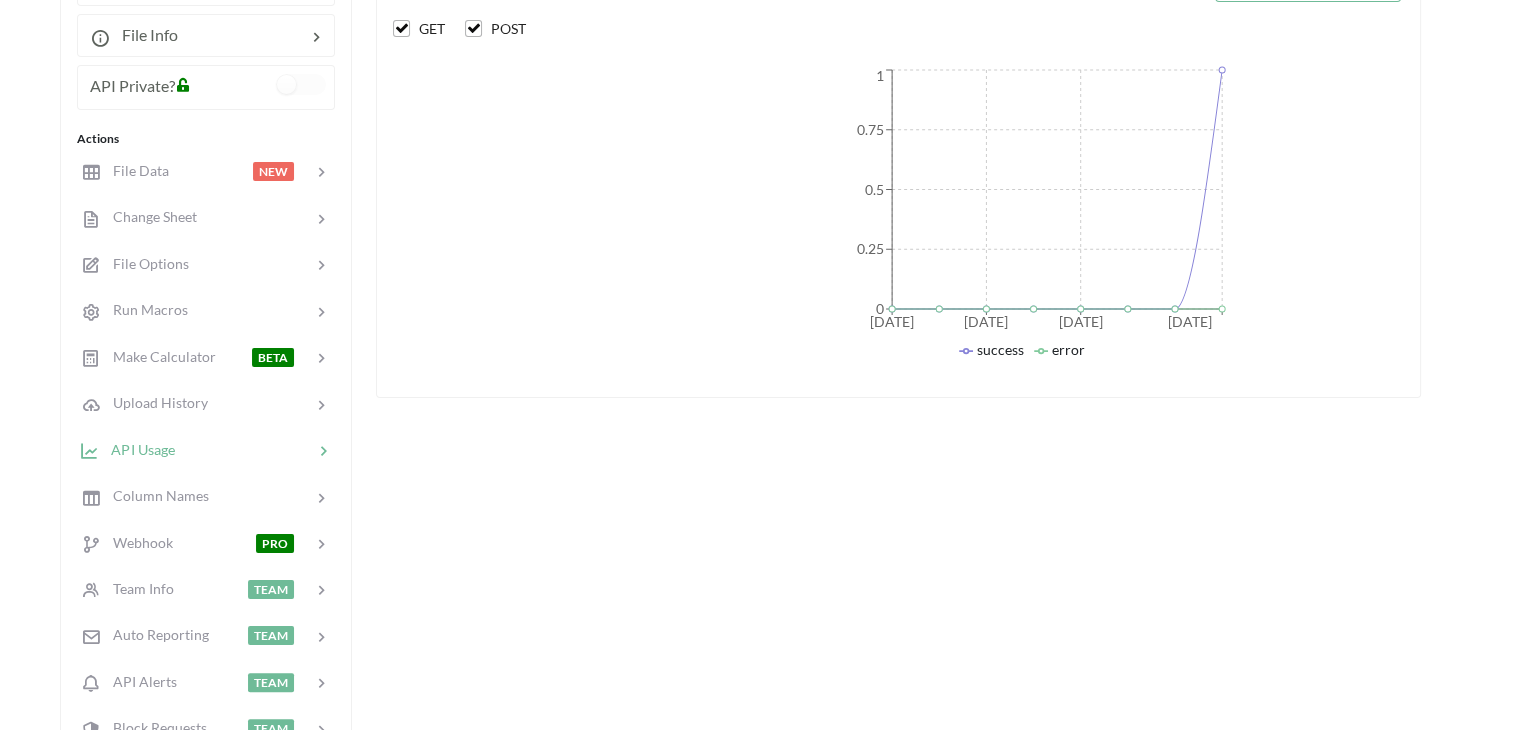 click on "API Usage" at bounding box center [205, 449] 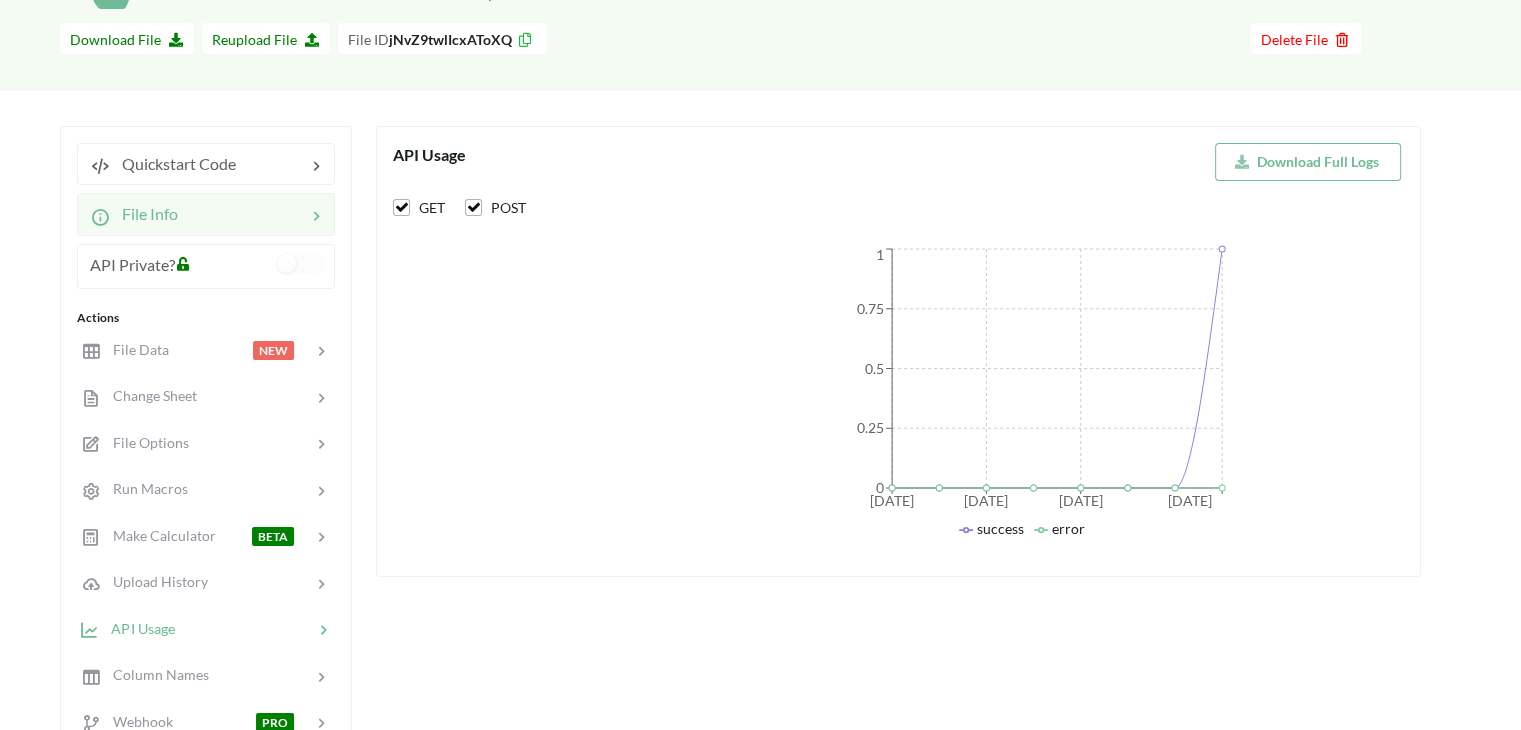 scroll, scrollTop: 100, scrollLeft: 0, axis: vertical 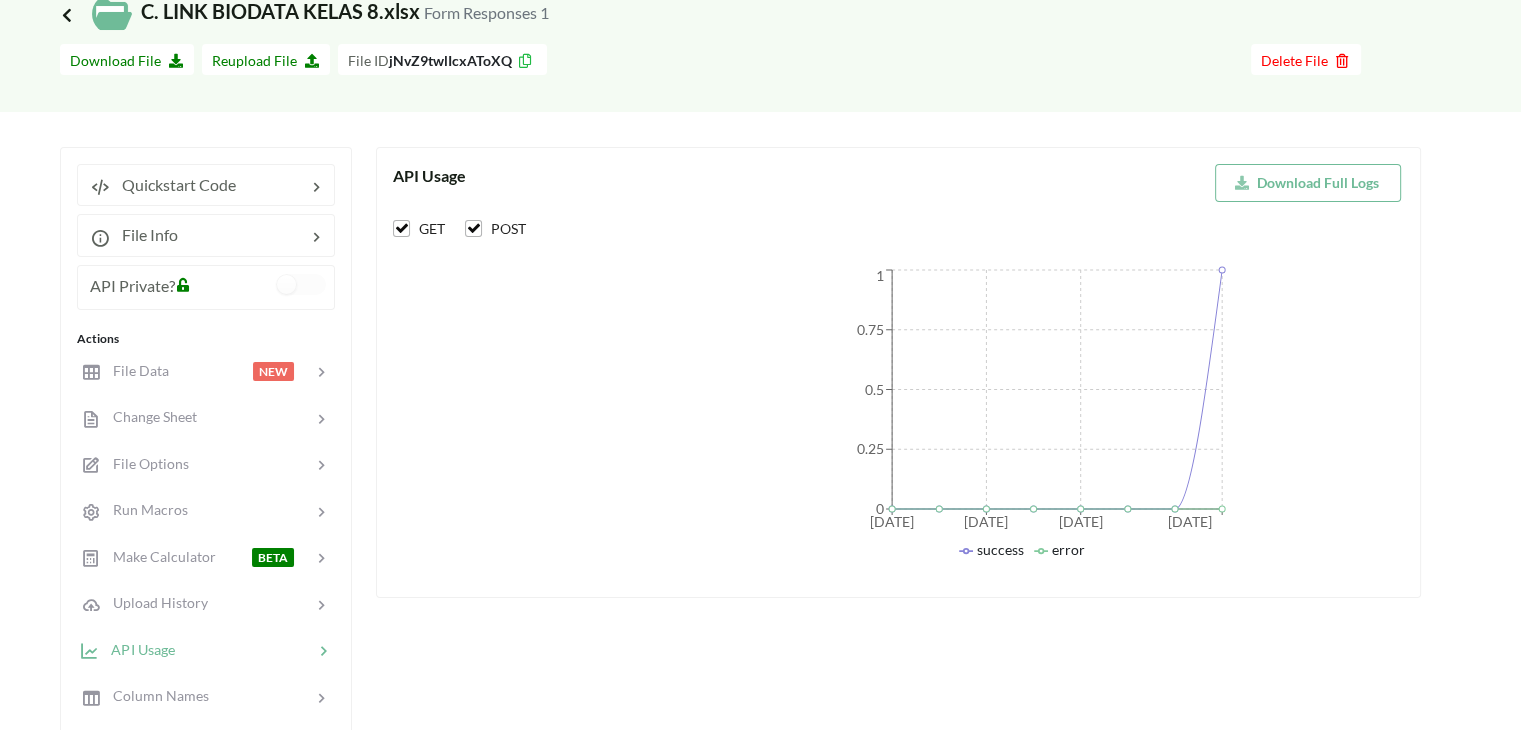 click at bounding box center (67, 14) 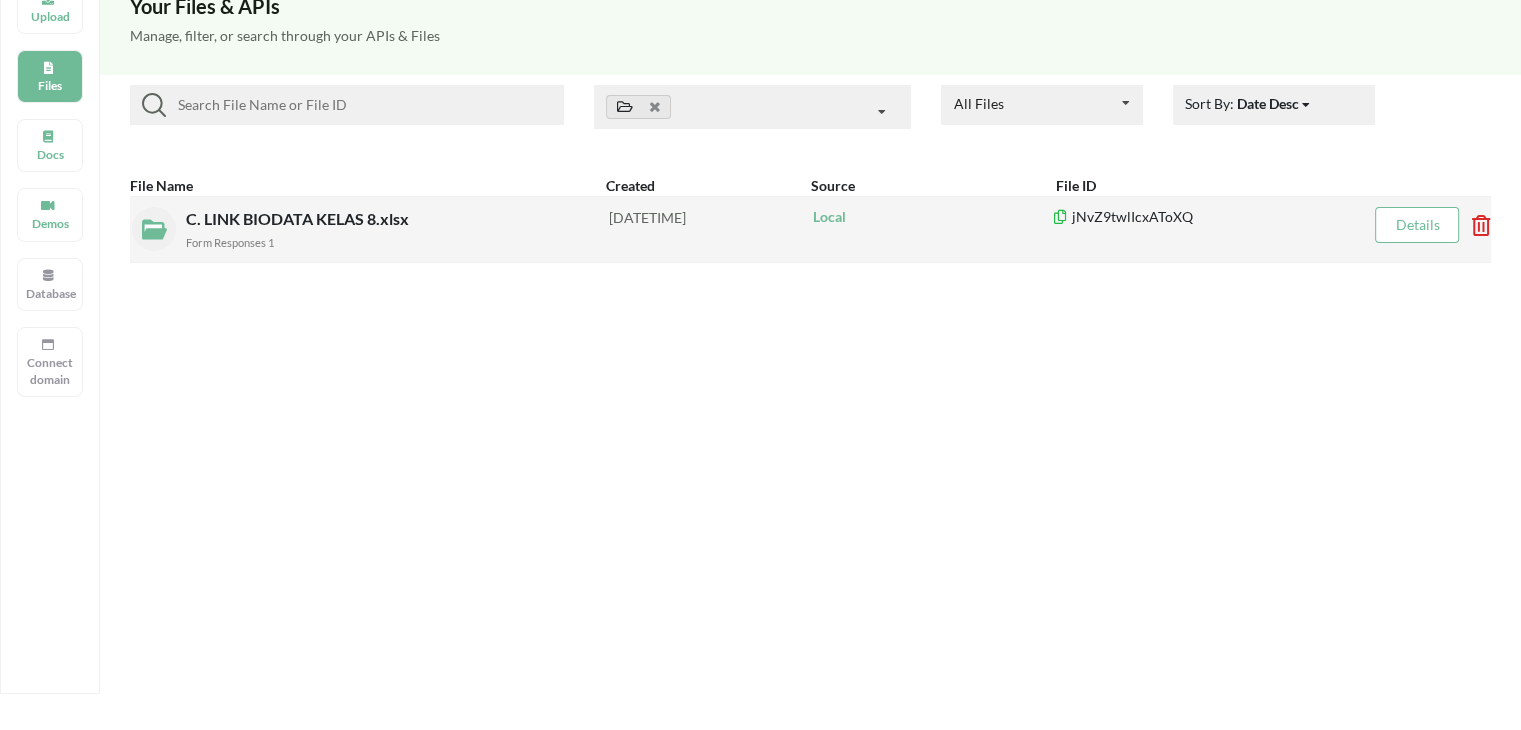 click on "Details" at bounding box center (1417, 224) 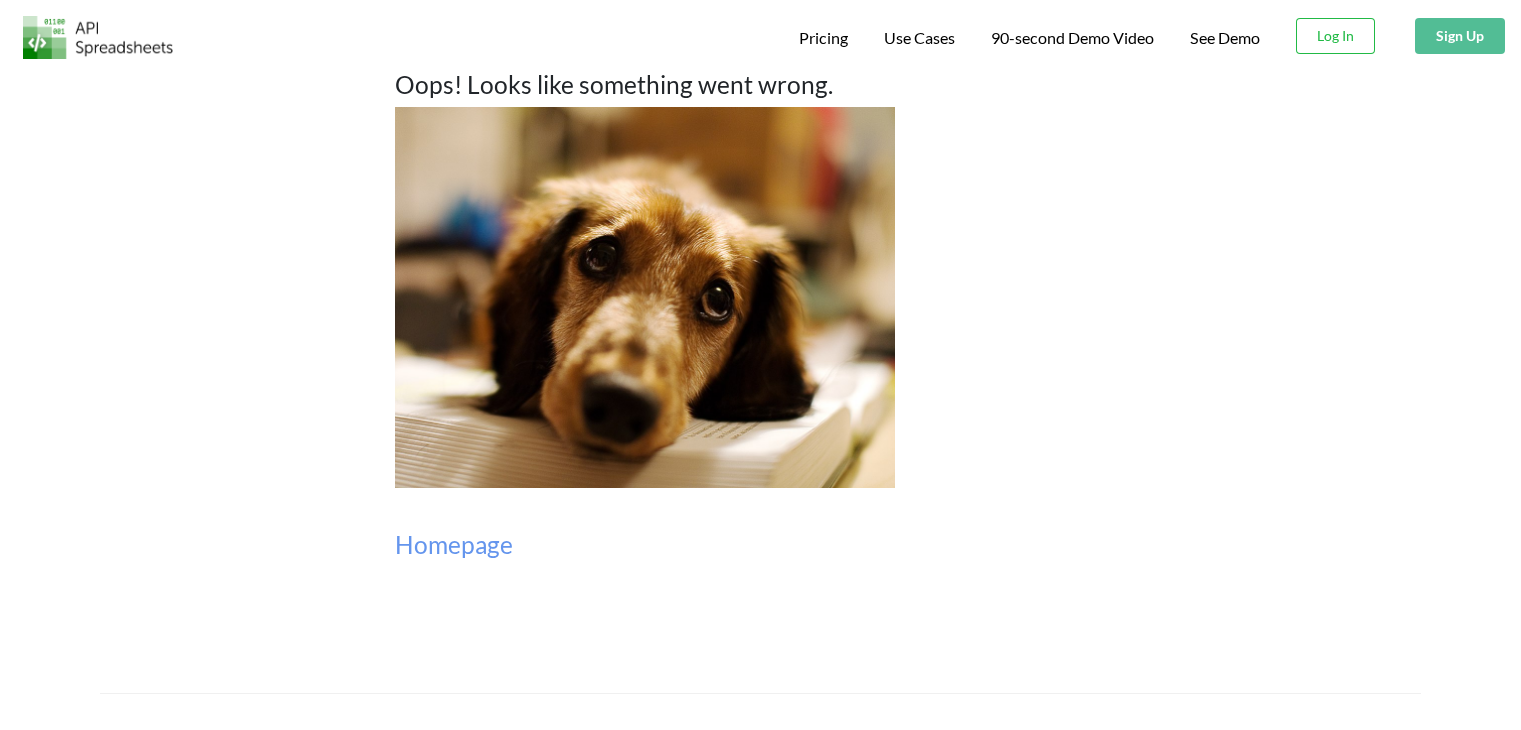 scroll, scrollTop: 0, scrollLeft: 0, axis: both 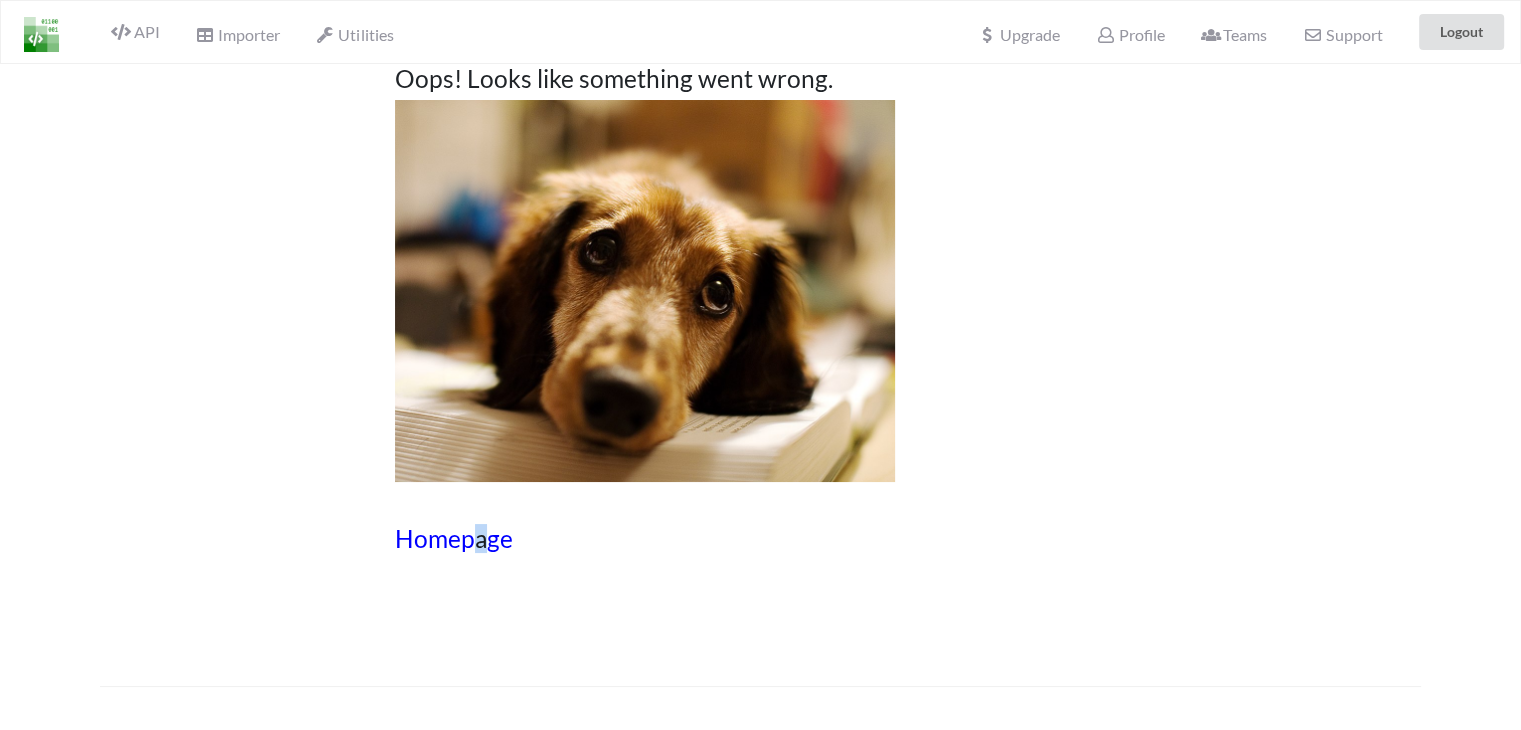 click on "Homepage" at bounding box center (760, 538) 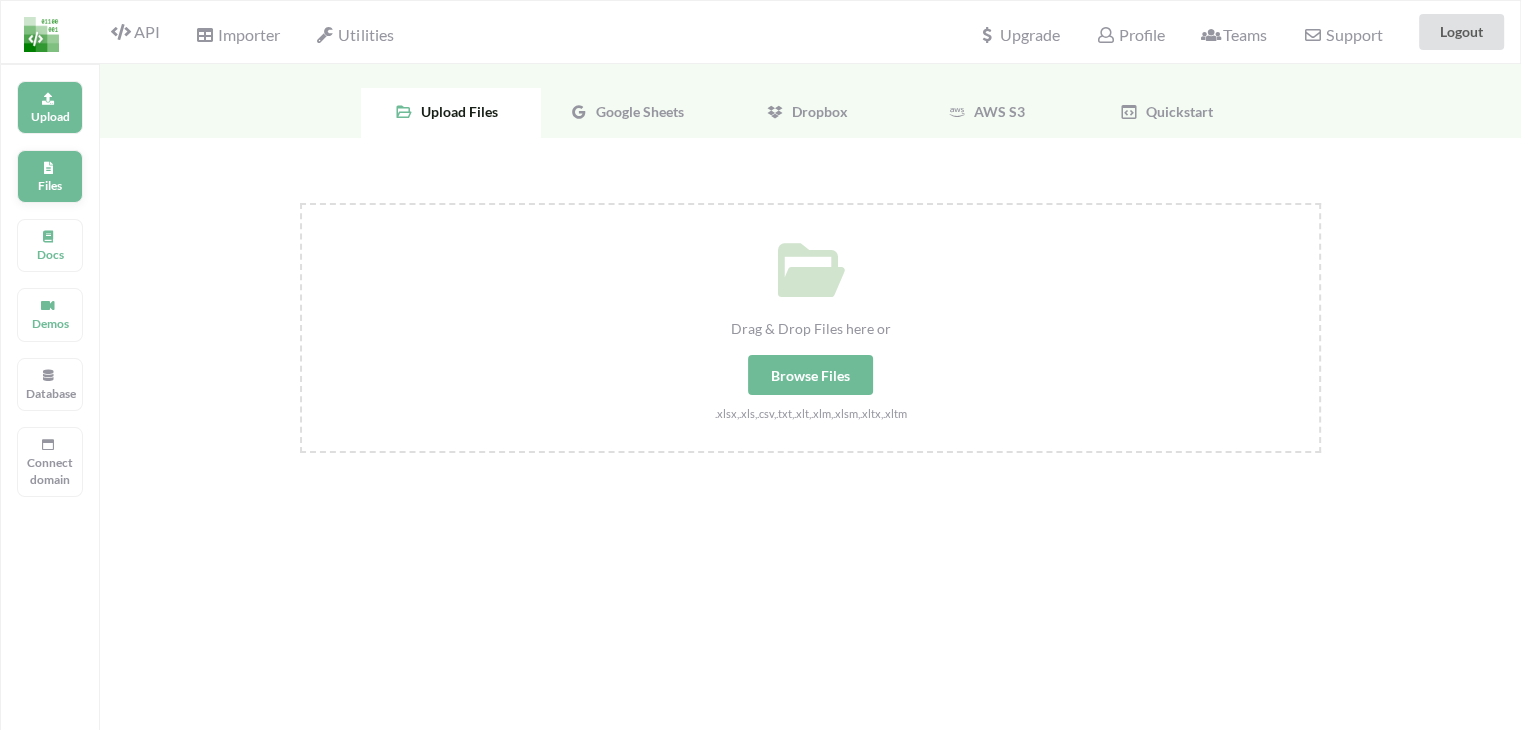 click on "Files" at bounding box center [50, 107] 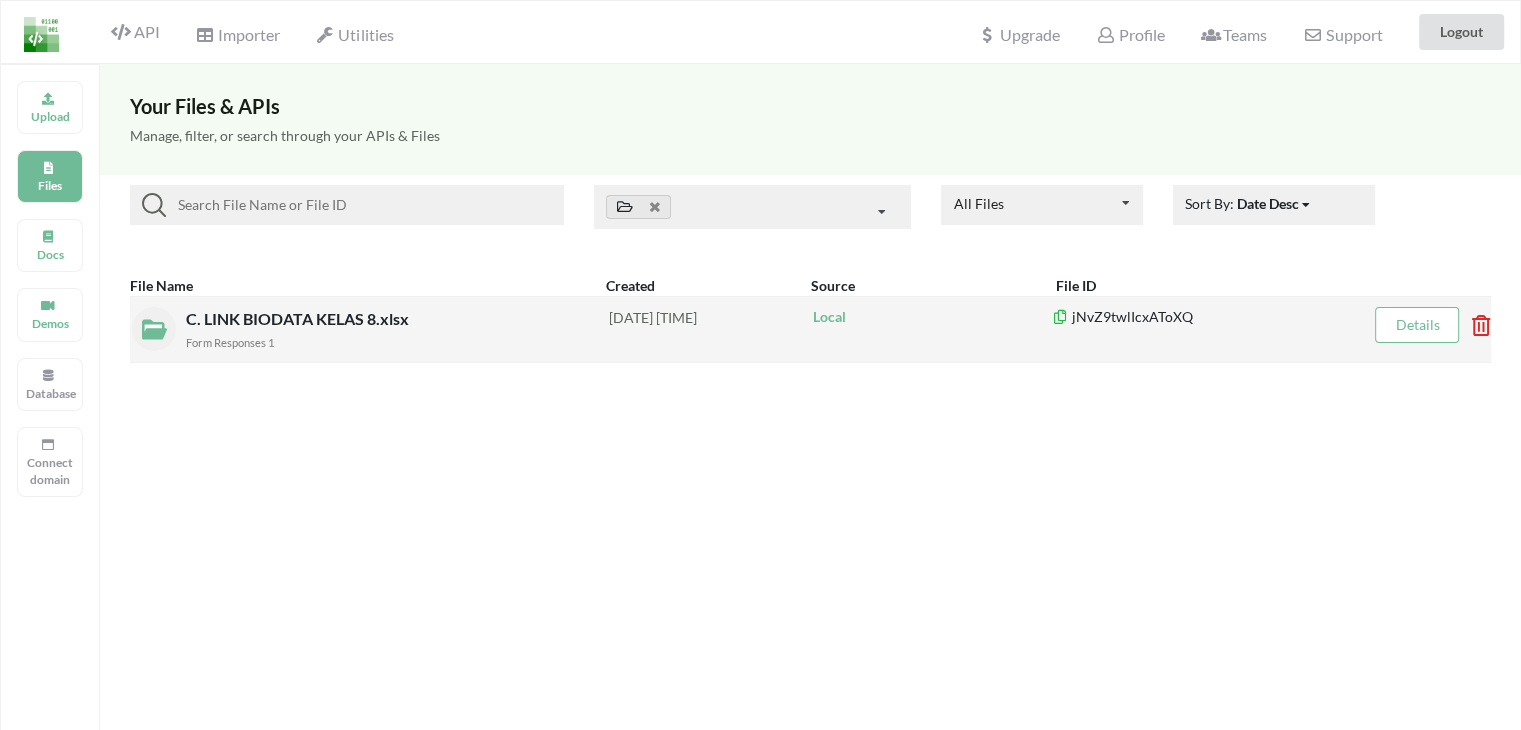 click on "Details" at bounding box center [1417, 324] 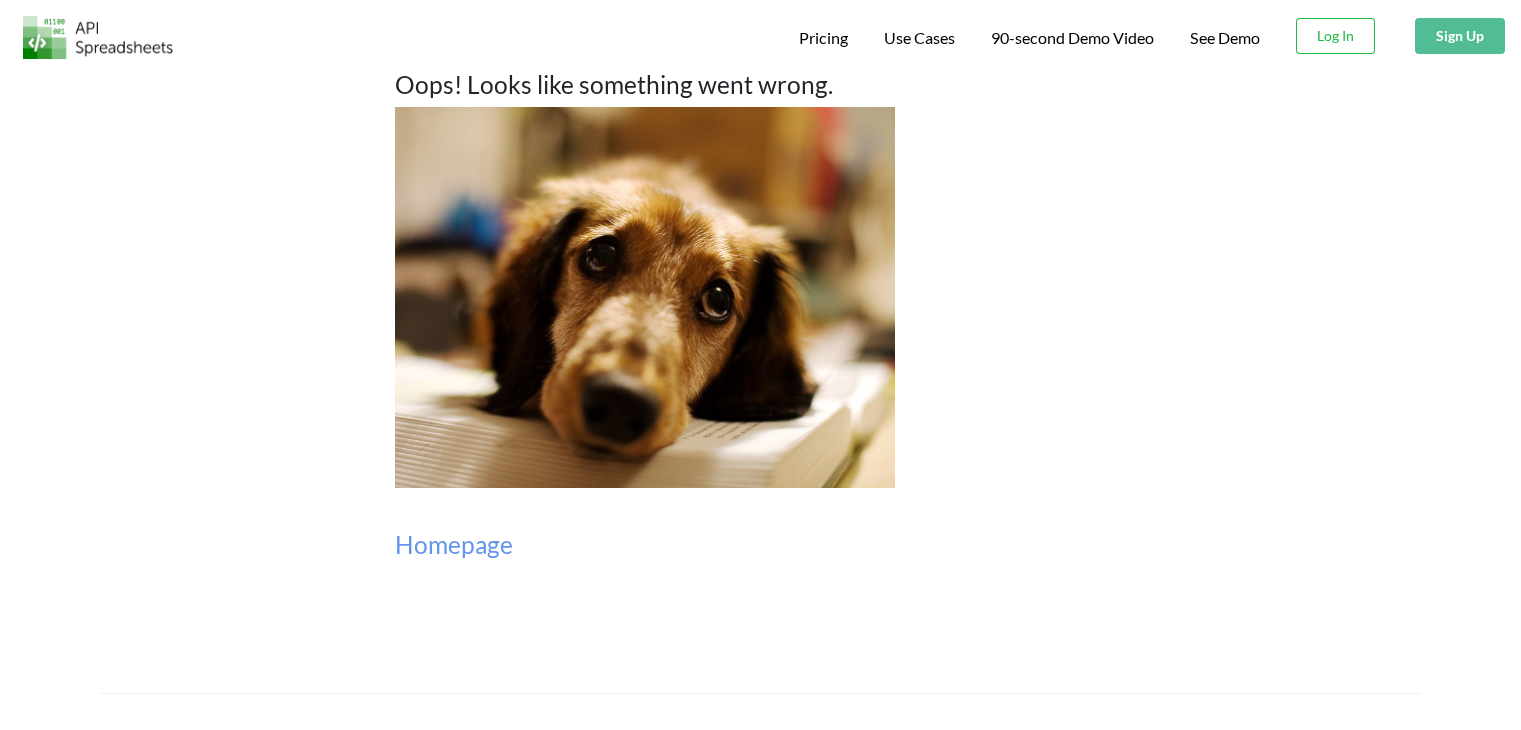 scroll, scrollTop: 0, scrollLeft: 0, axis: both 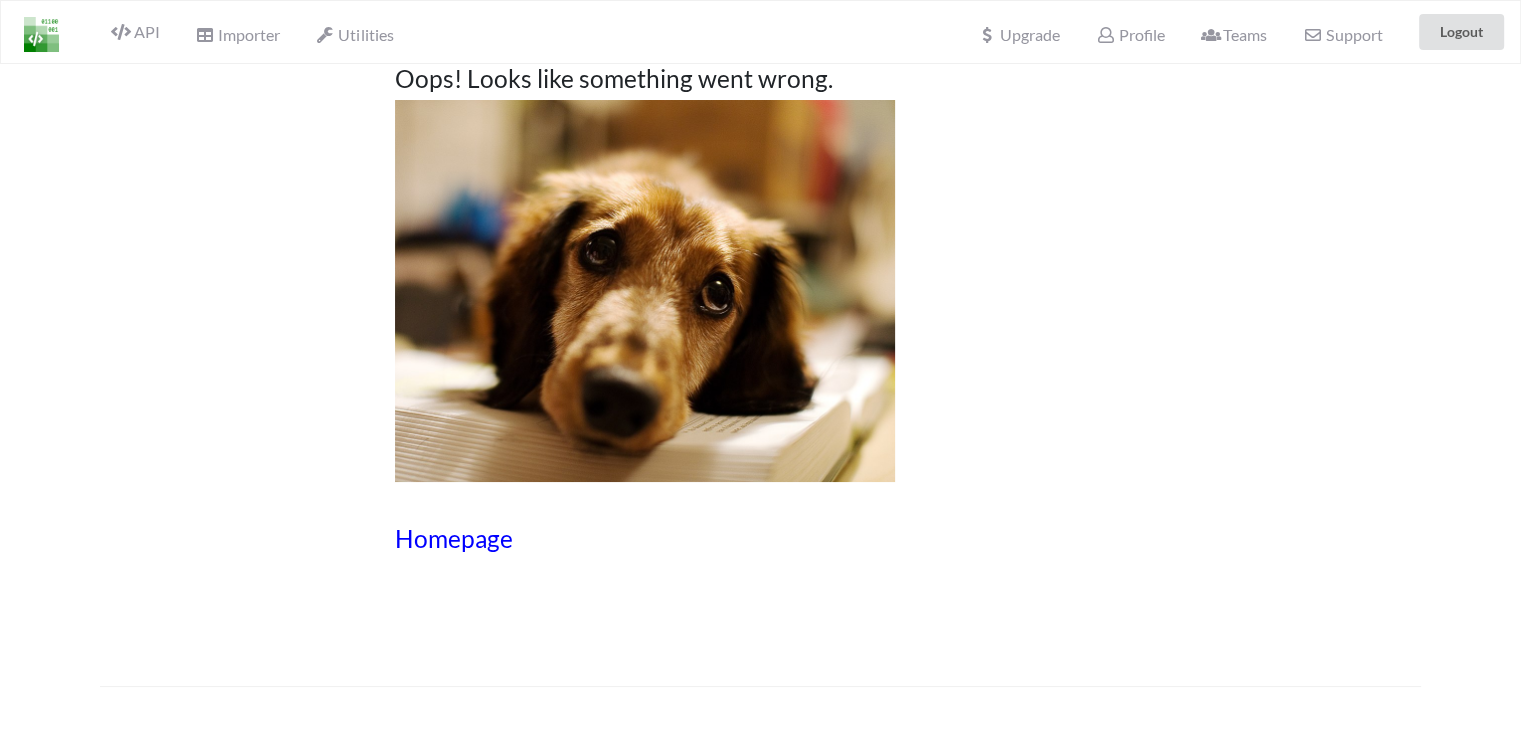 click on "Homepage" at bounding box center (760, 538) 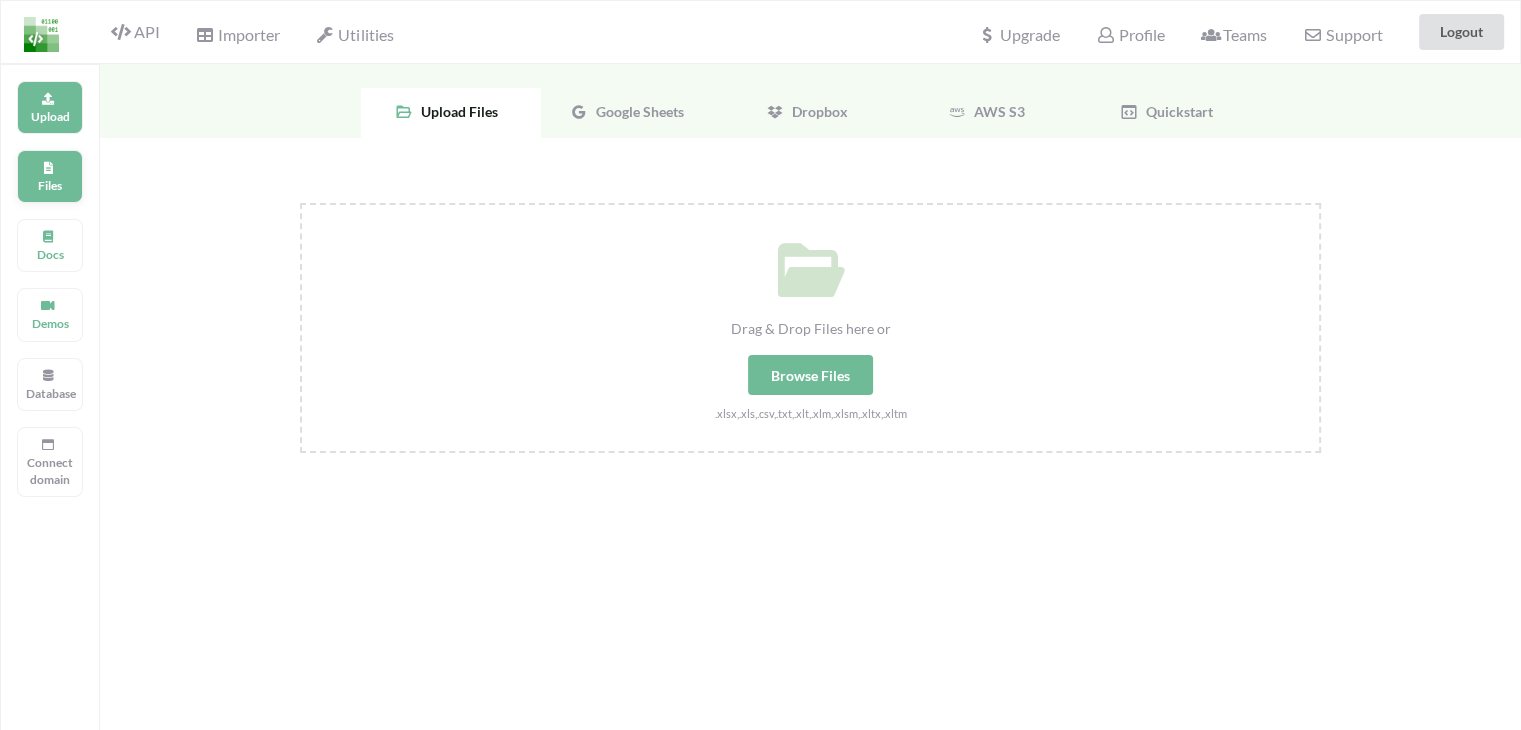 click on "Files" at bounding box center [50, 116] 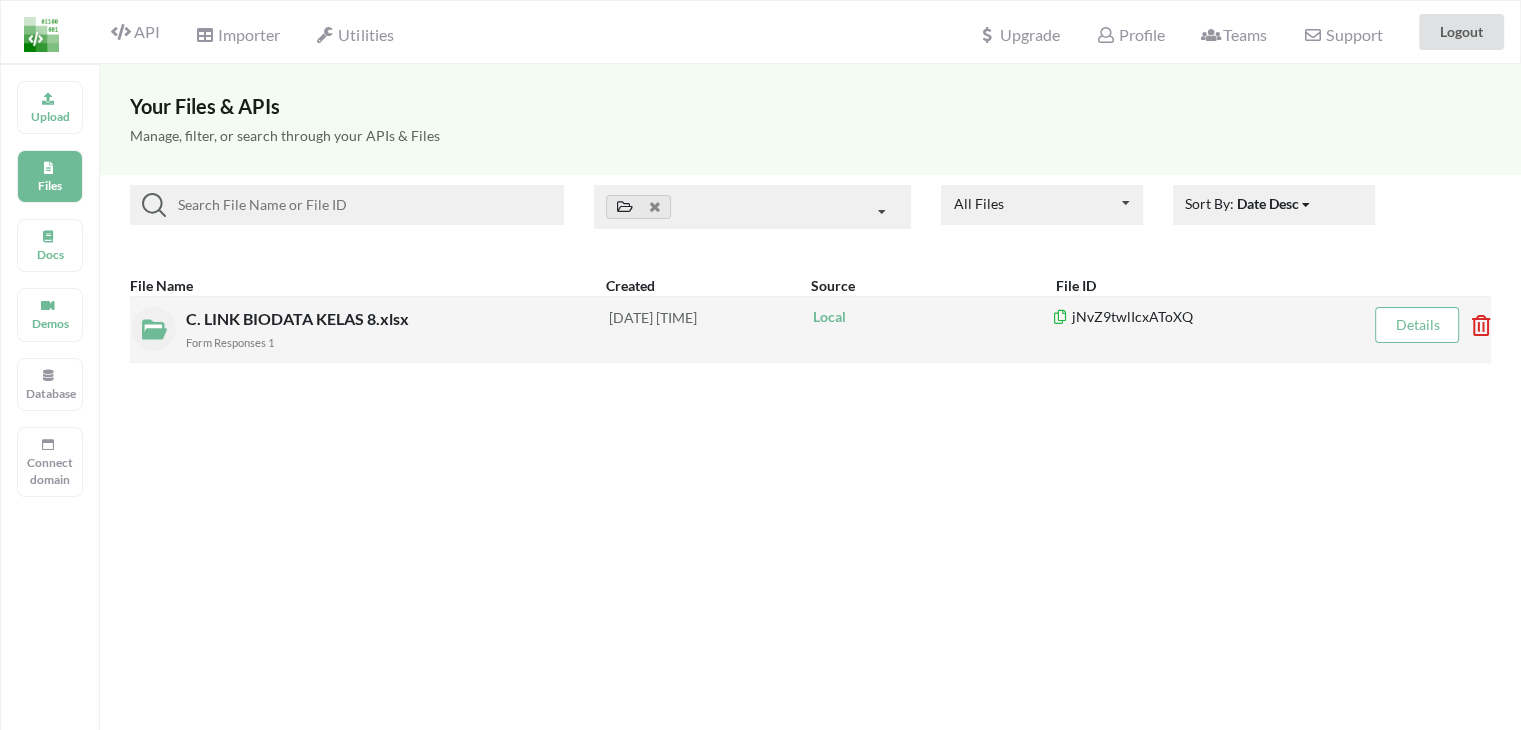 click on "Details" at bounding box center [1417, 324] 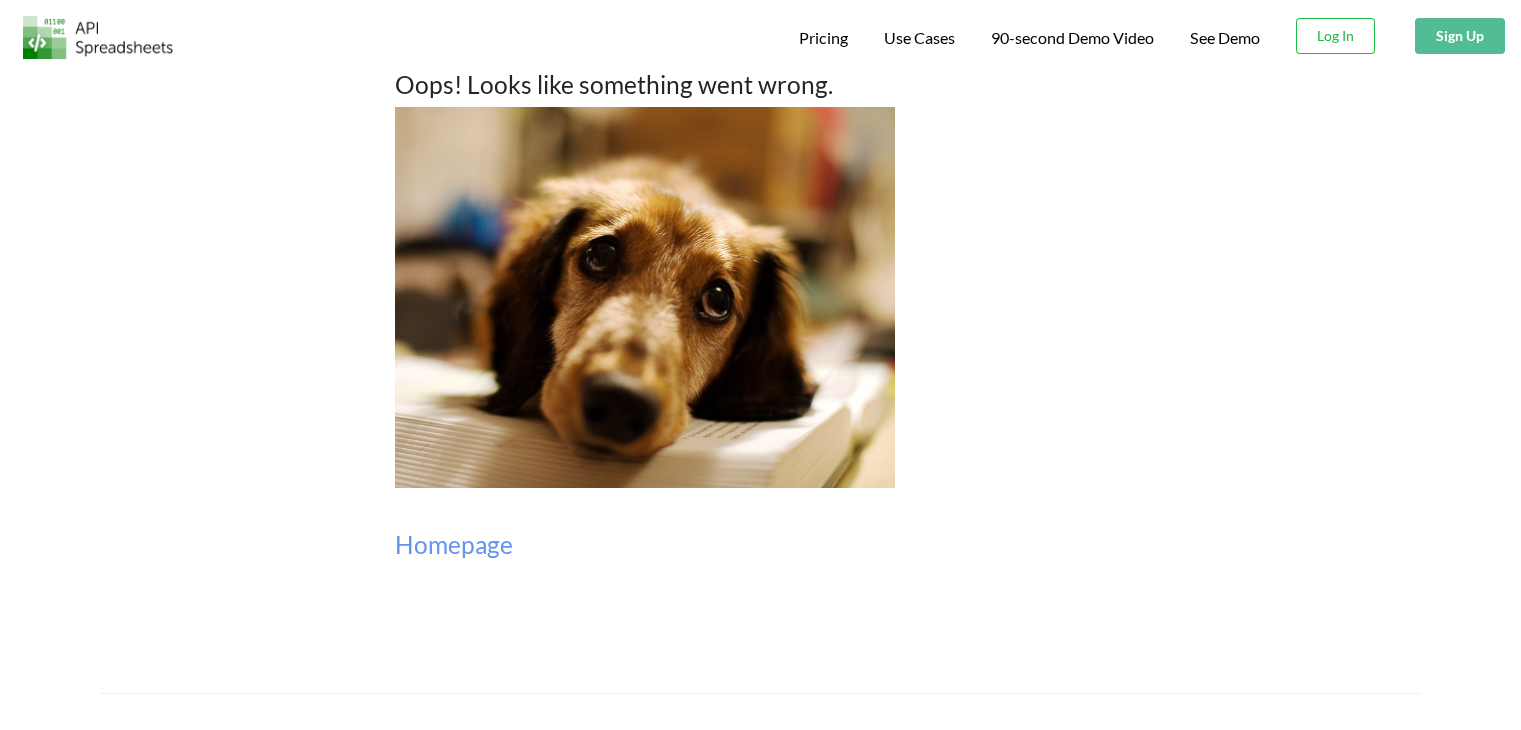 scroll, scrollTop: 0, scrollLeft: 0, axis: both 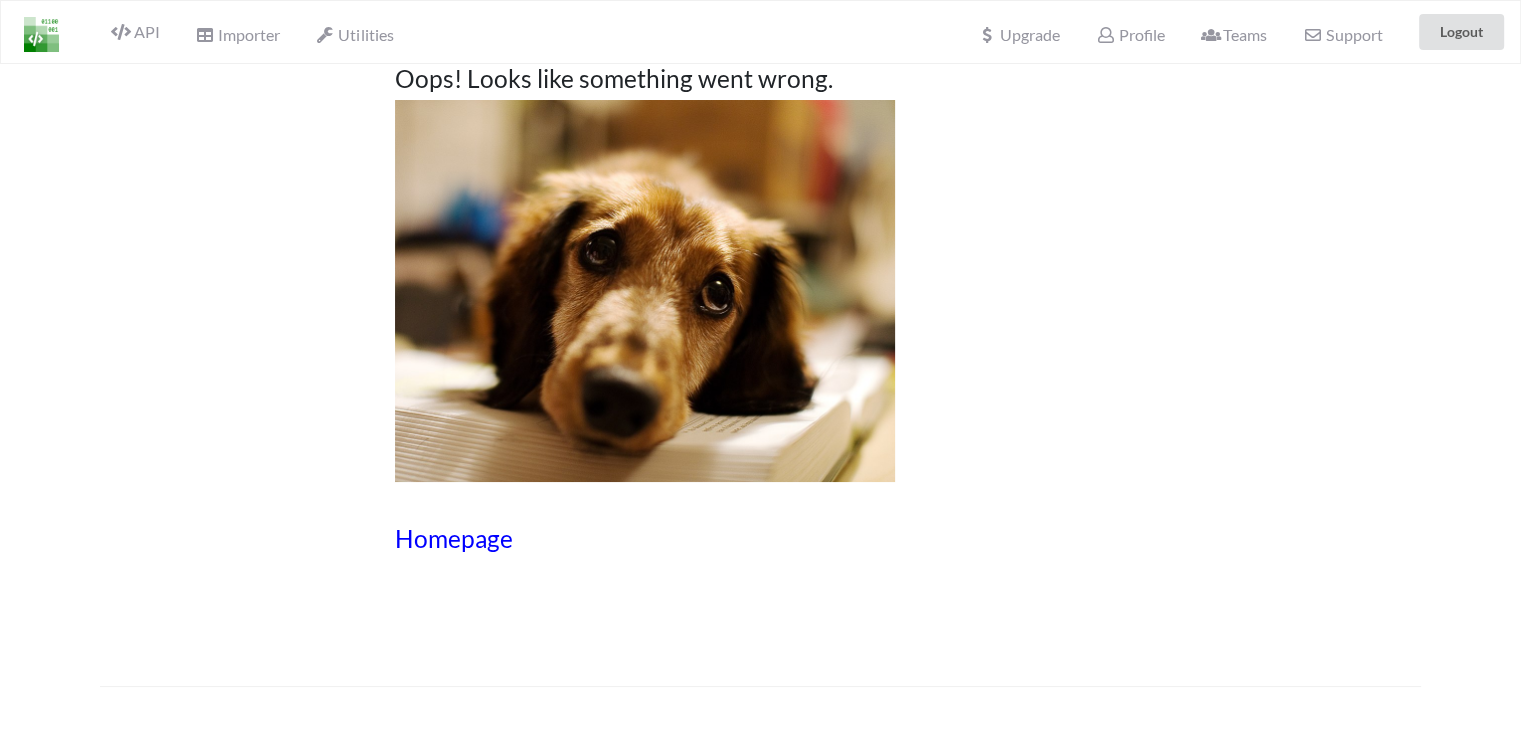 click on "Homepage" at bounding box center (760, 538) 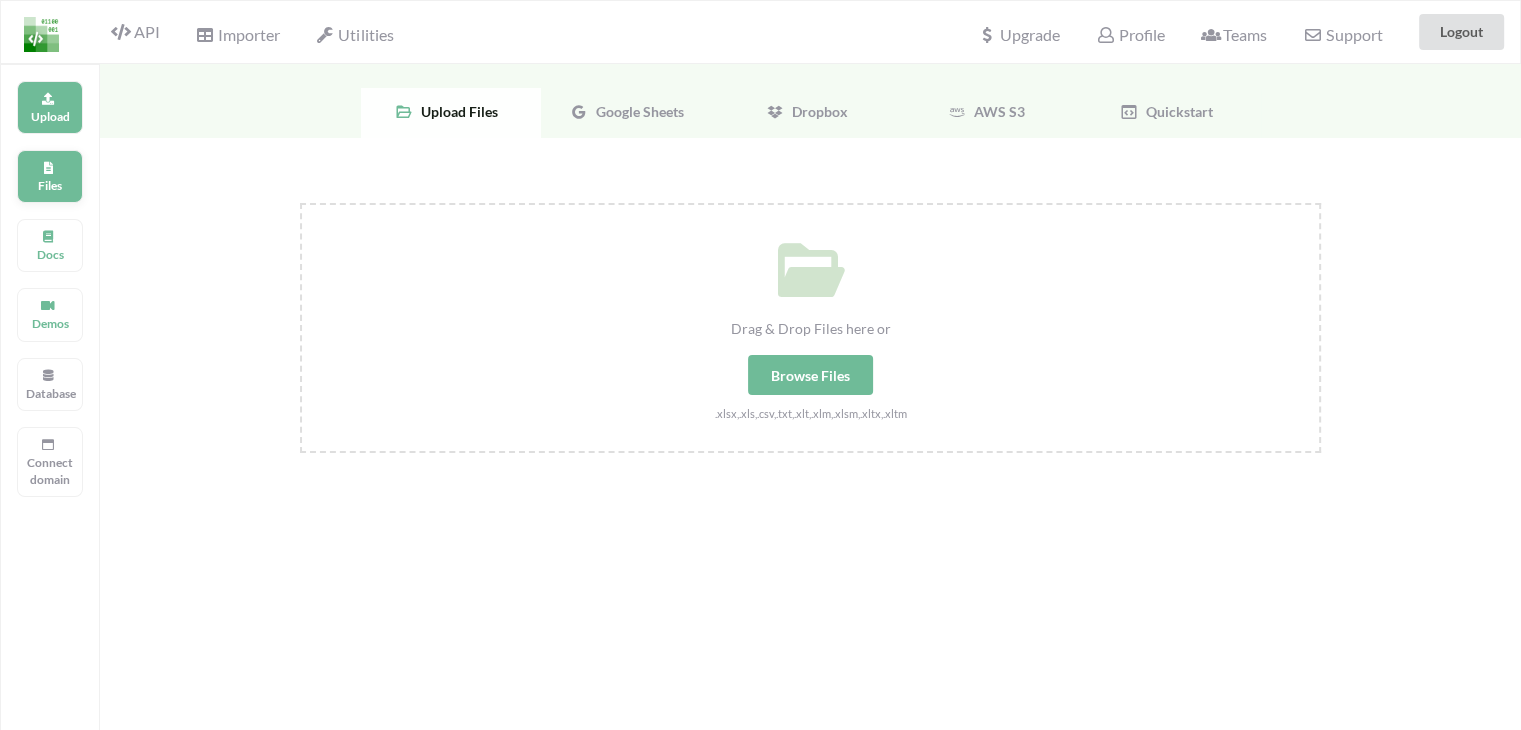 click on "Files" at bounding box center [50, 116] 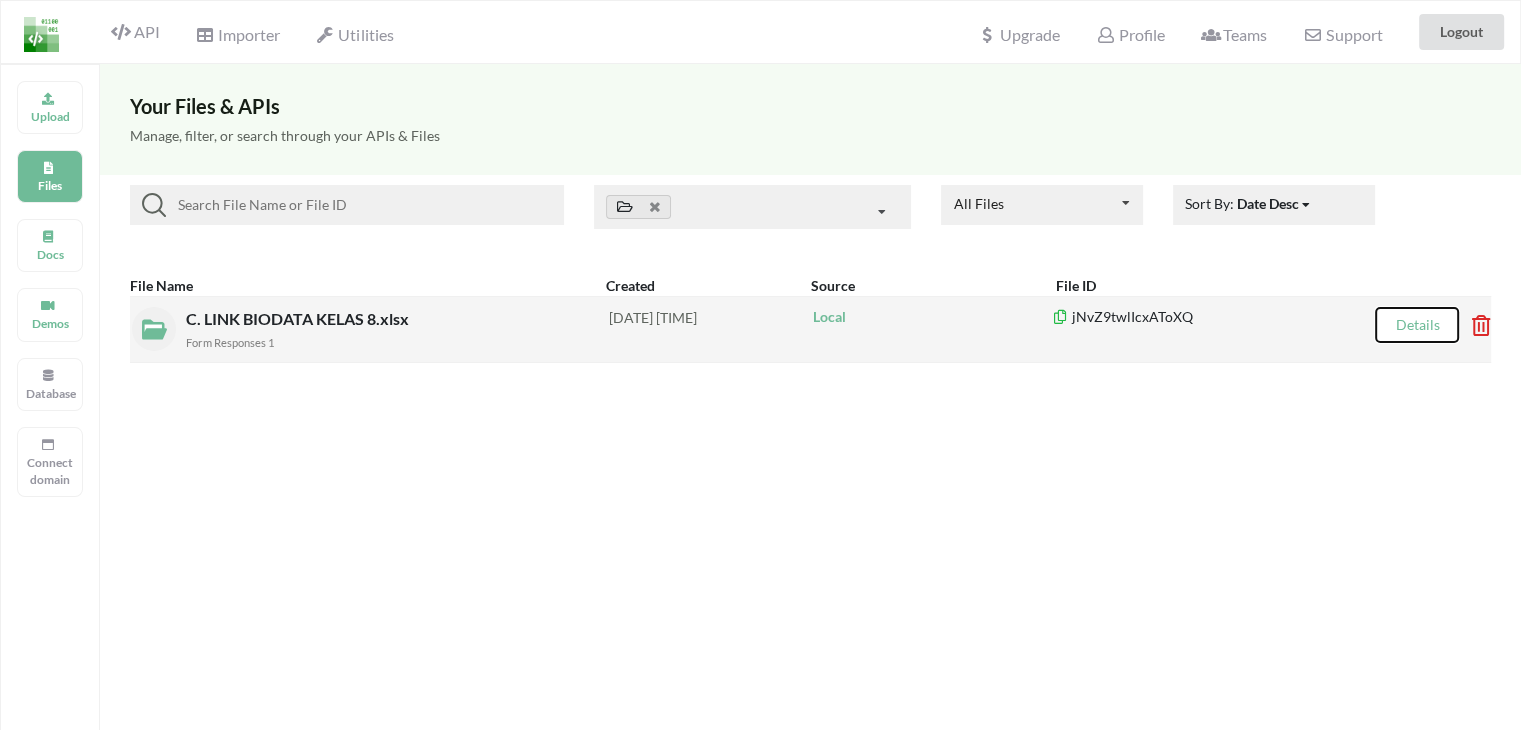 click on "Details" at bounding box center [1417, 325] 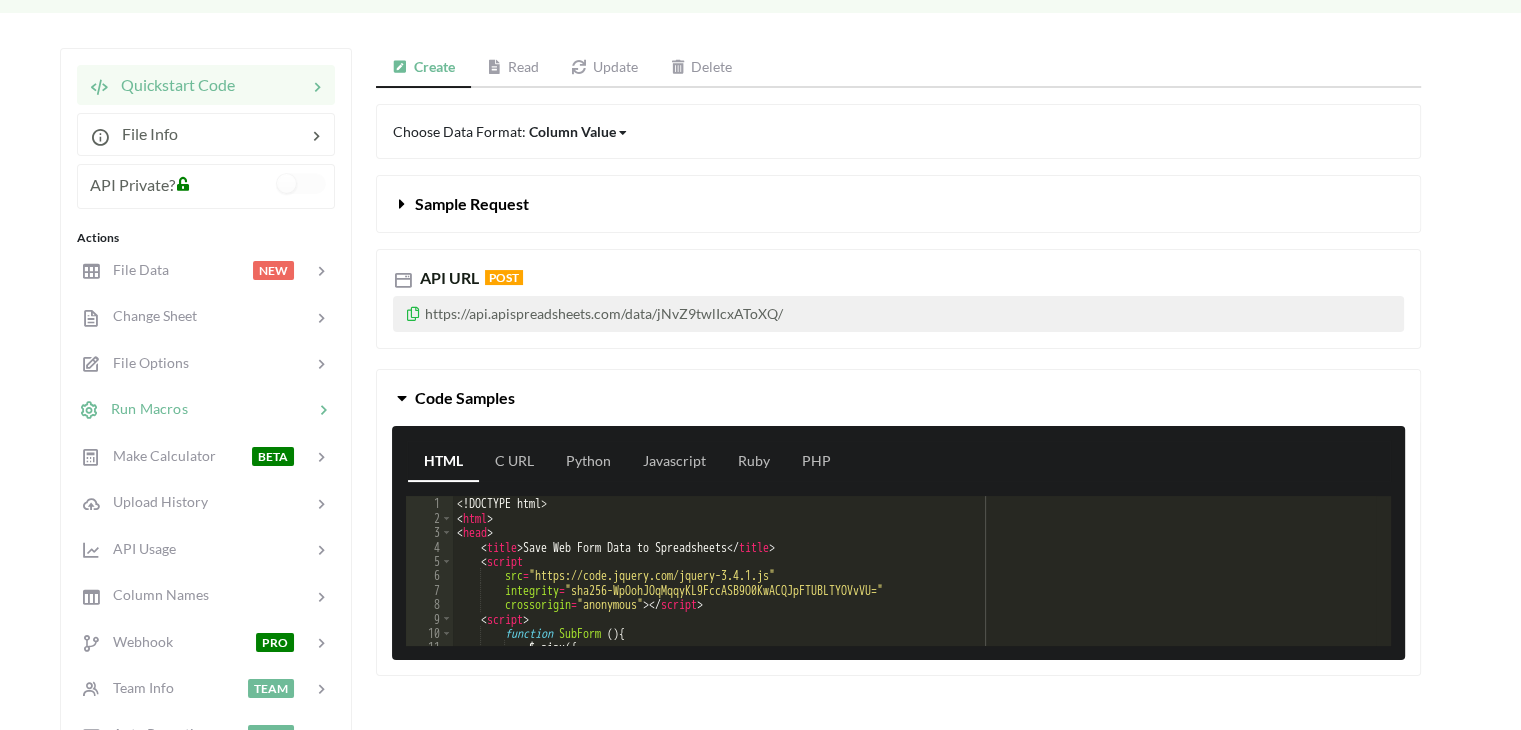 scroll, scrollTop: 200, scrollLeft: 0, axis: vertical 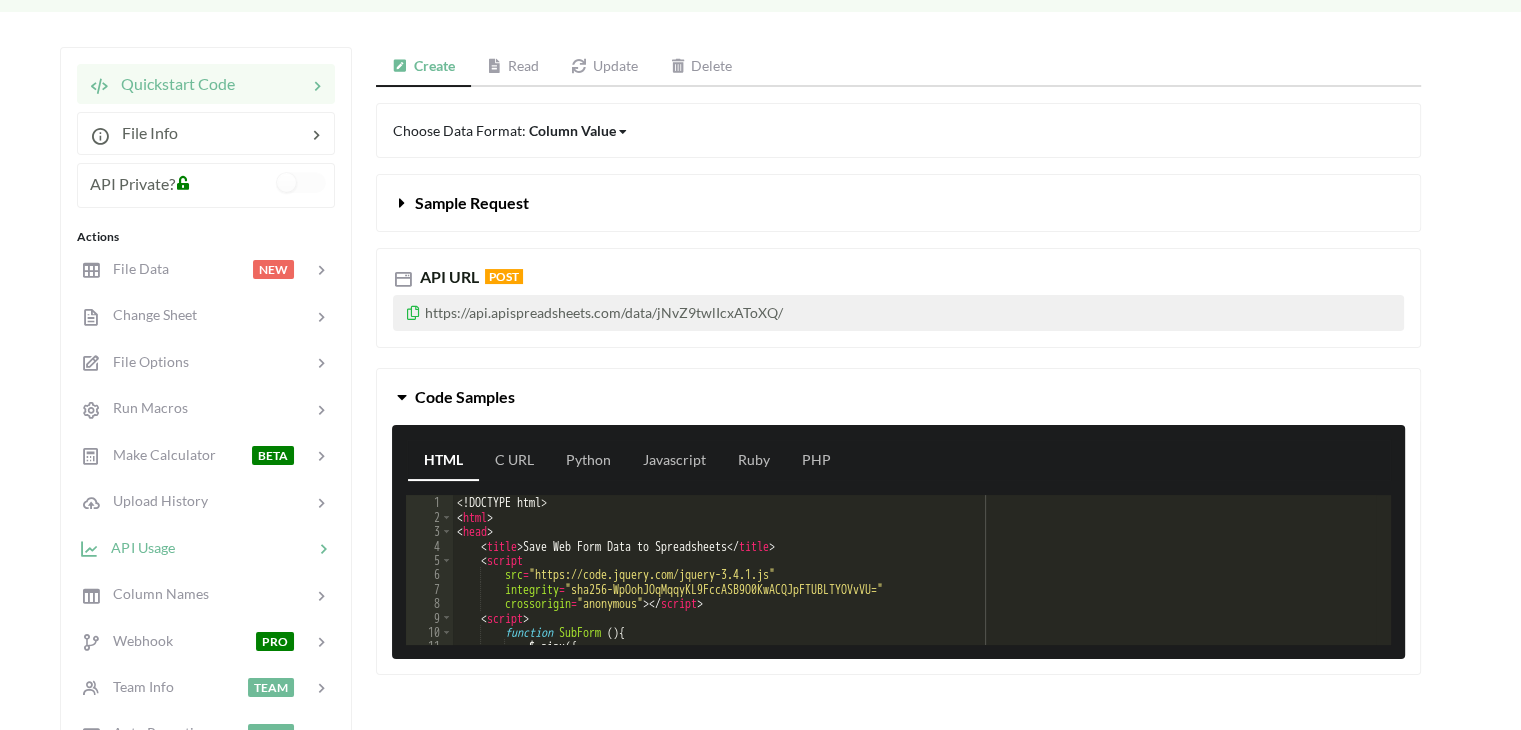 click at bounding box center (211, 269) 